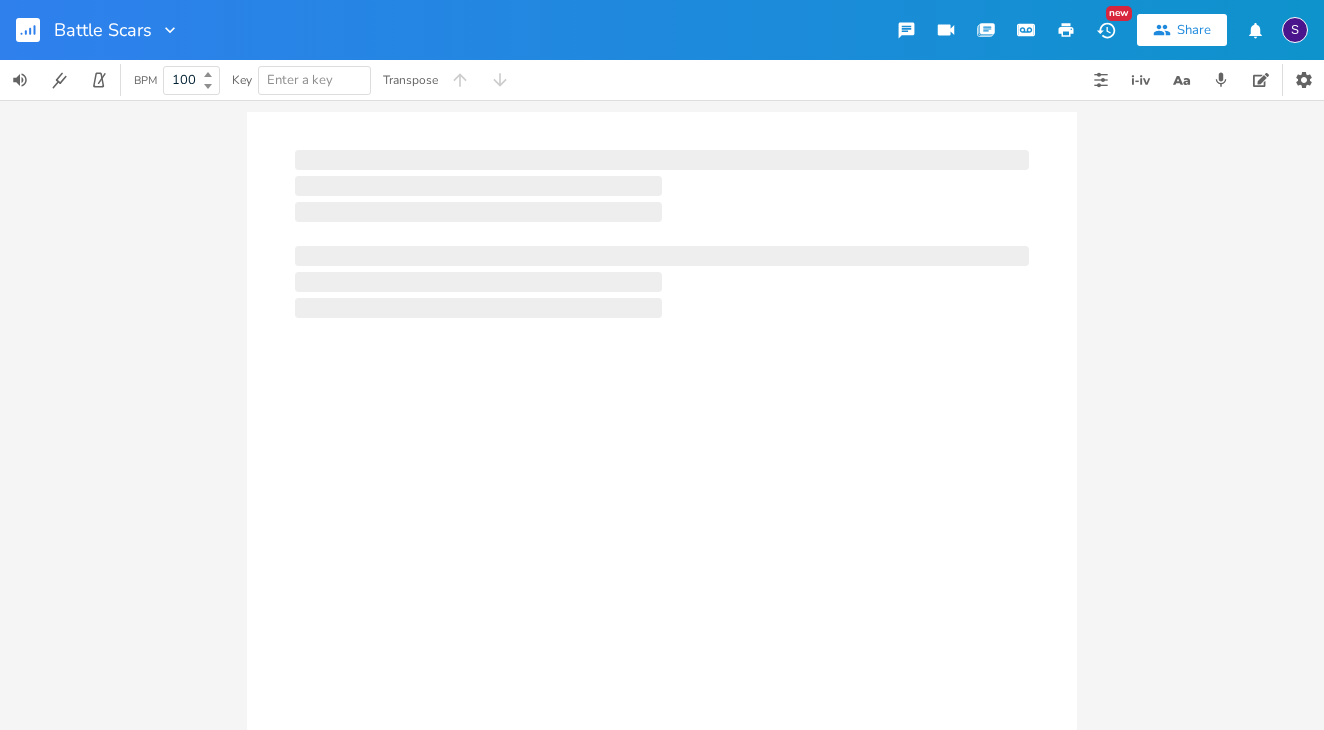 scroll, scrollTop: 0, scrollLeft: 0, axis: both 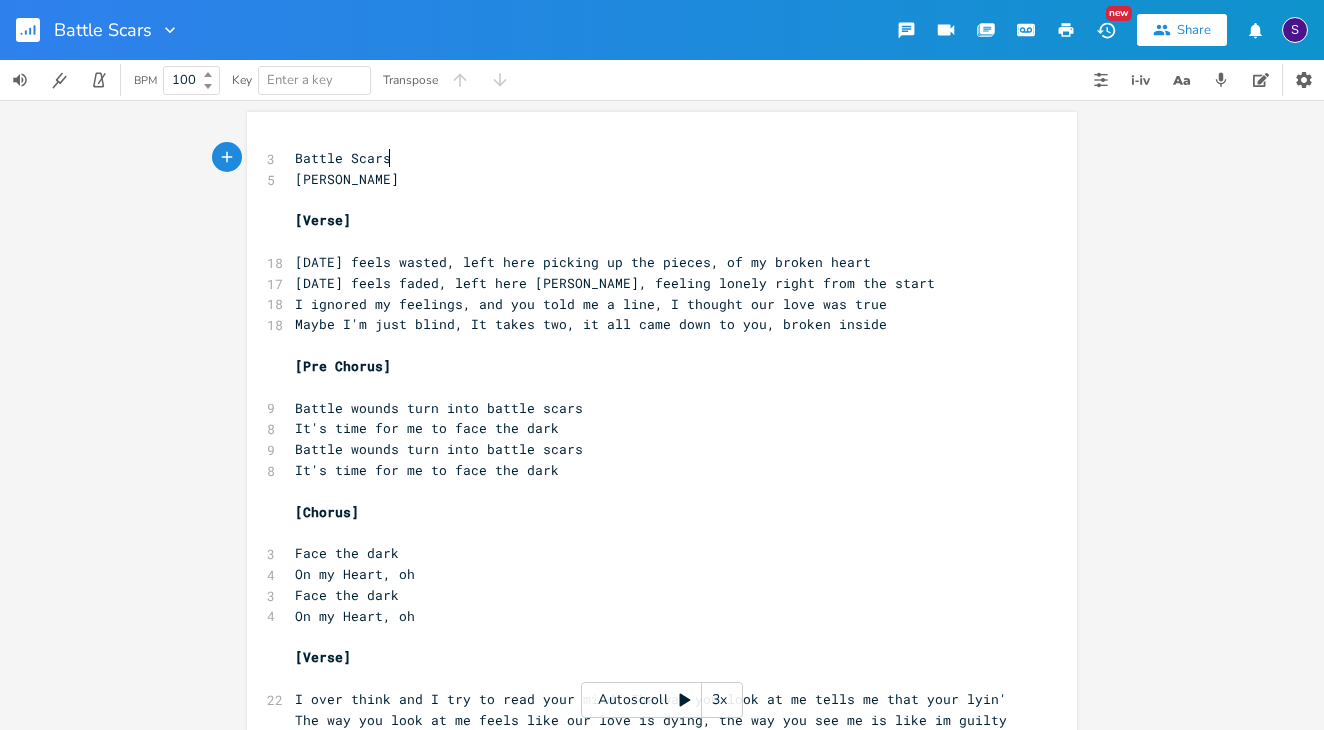 click on "​" at bounding box center [652, 241] 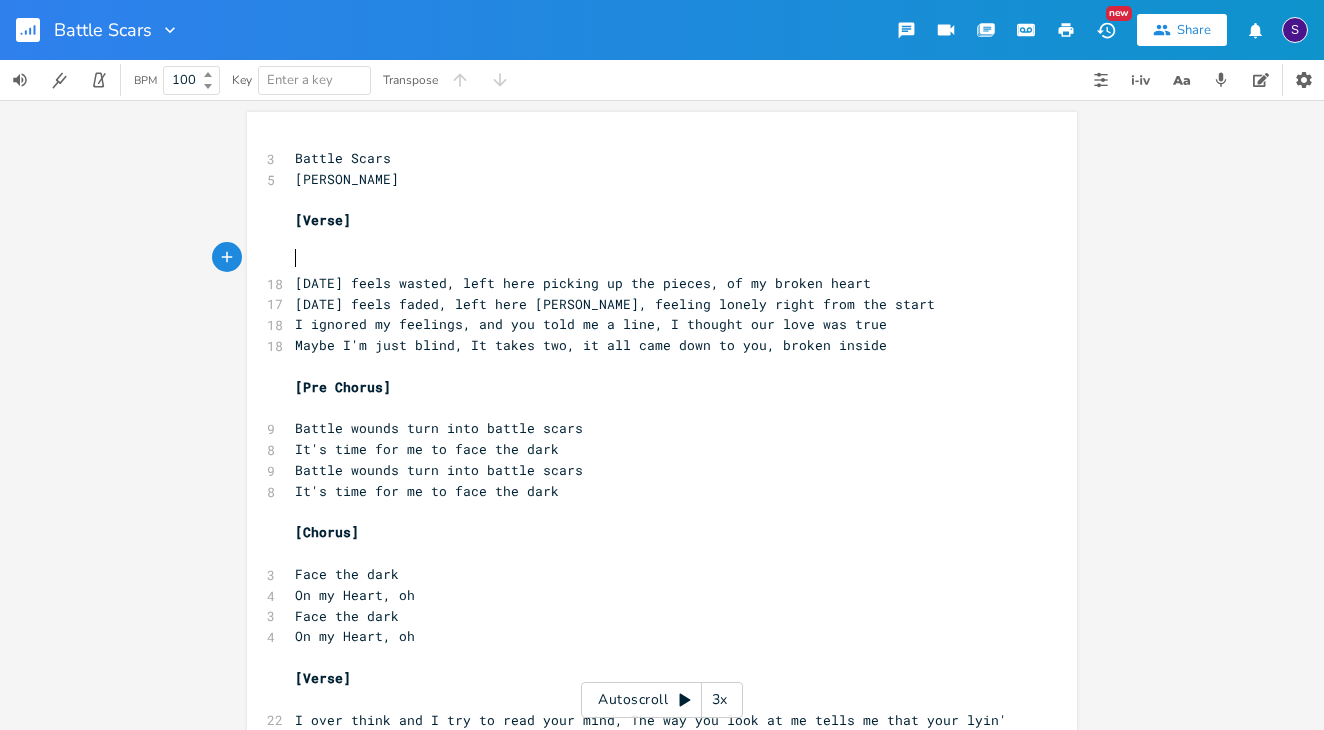 type on "D" 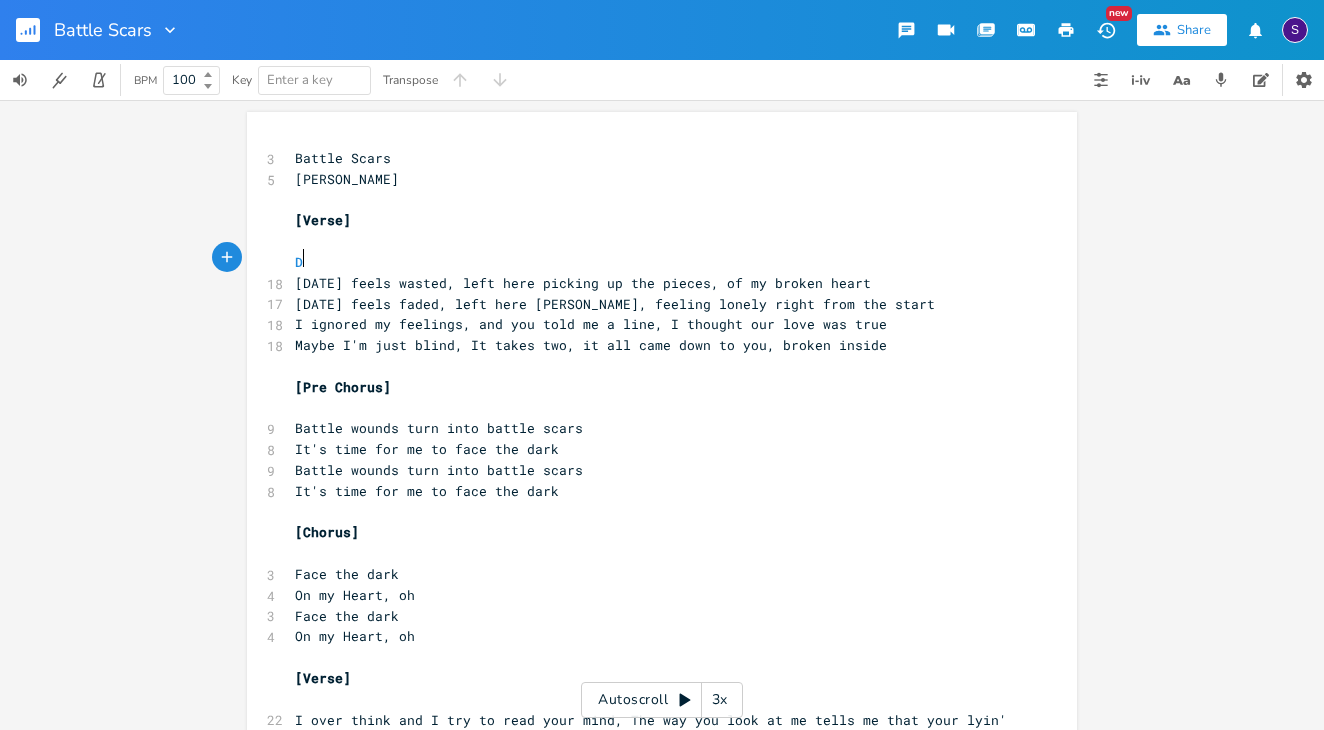 scroll, scrollTop: 0, scrollLeft: 7, axis: horizontal 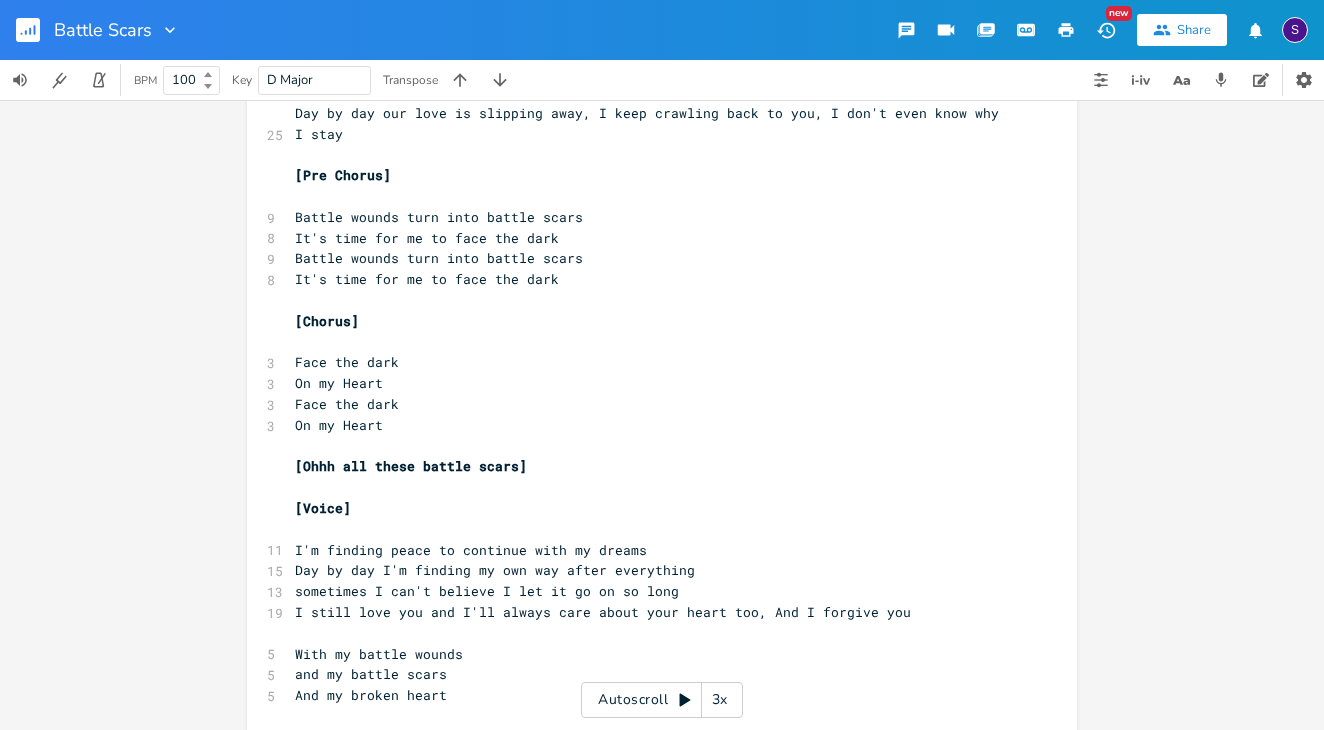 click on "Day by day I'm finding my own way after everything" at bounding box center (495, 570) 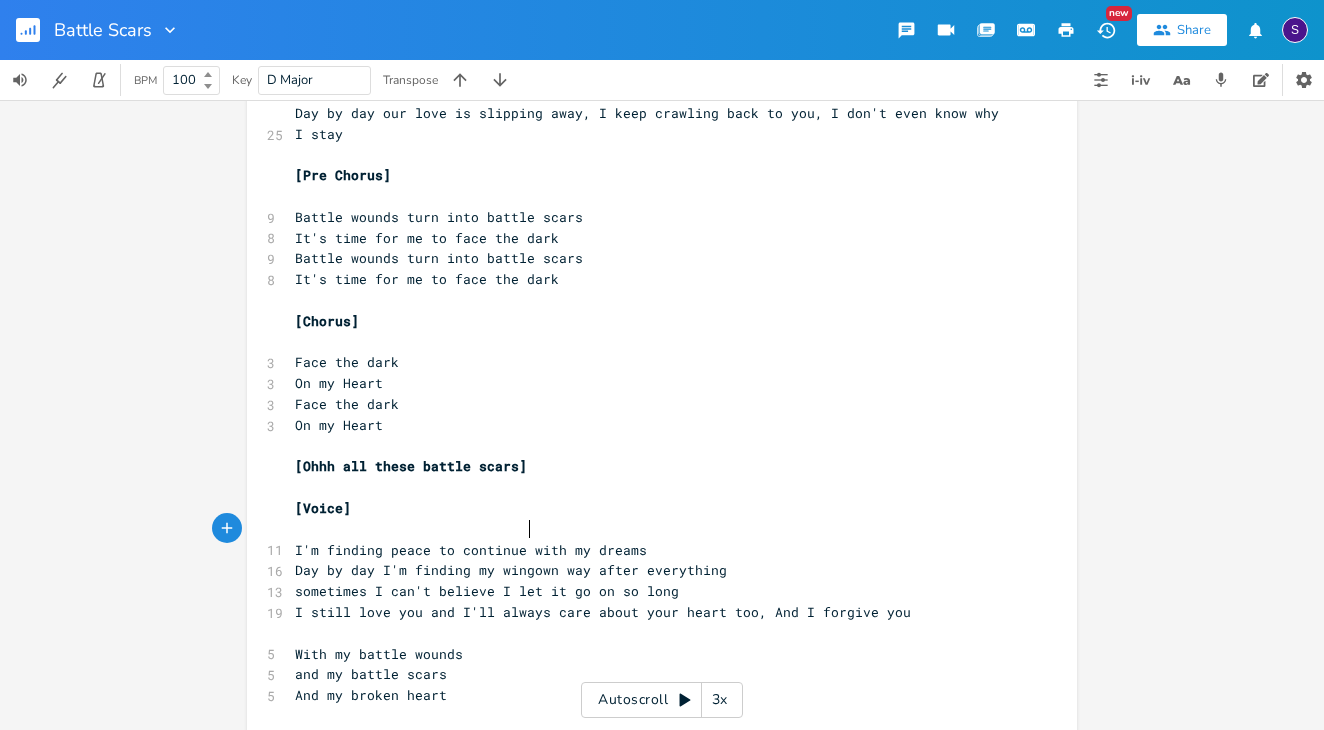 scroll, scrollTop: 0, scrollLeft: 30, axis: horizontal 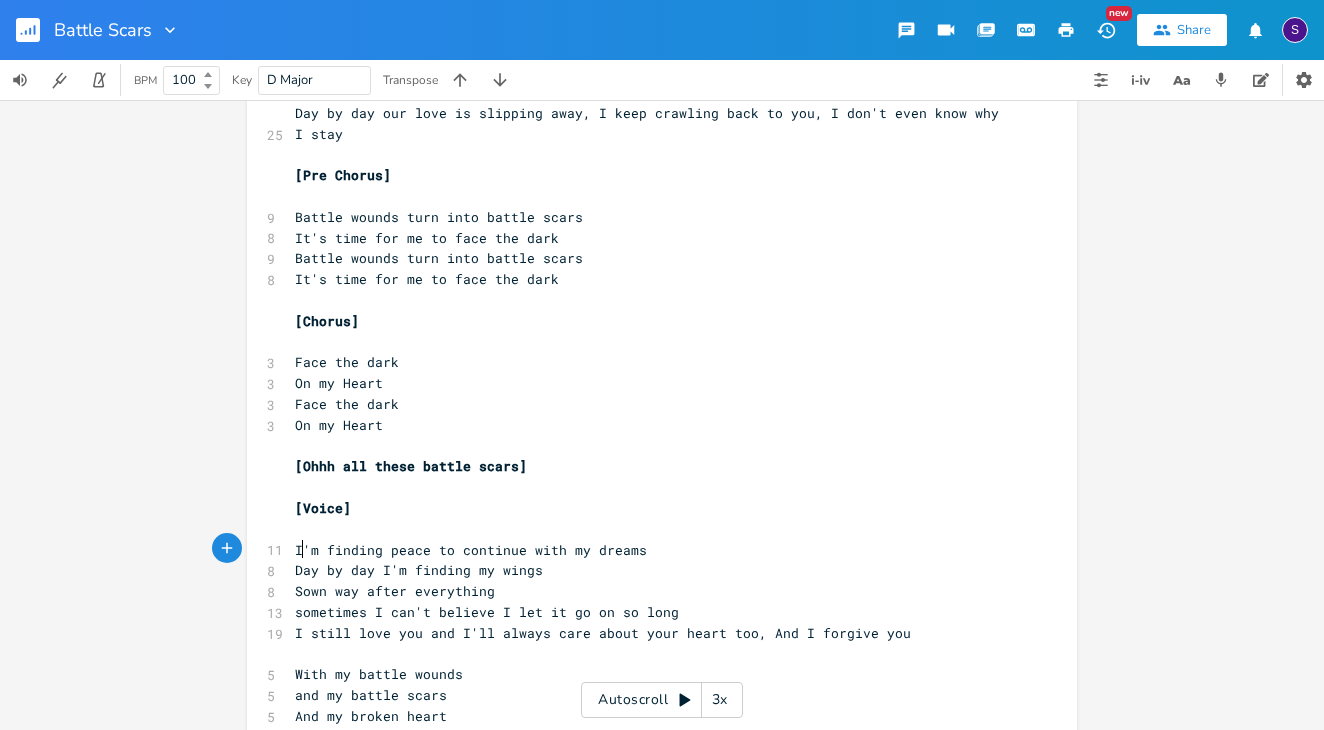 type on "Sm" 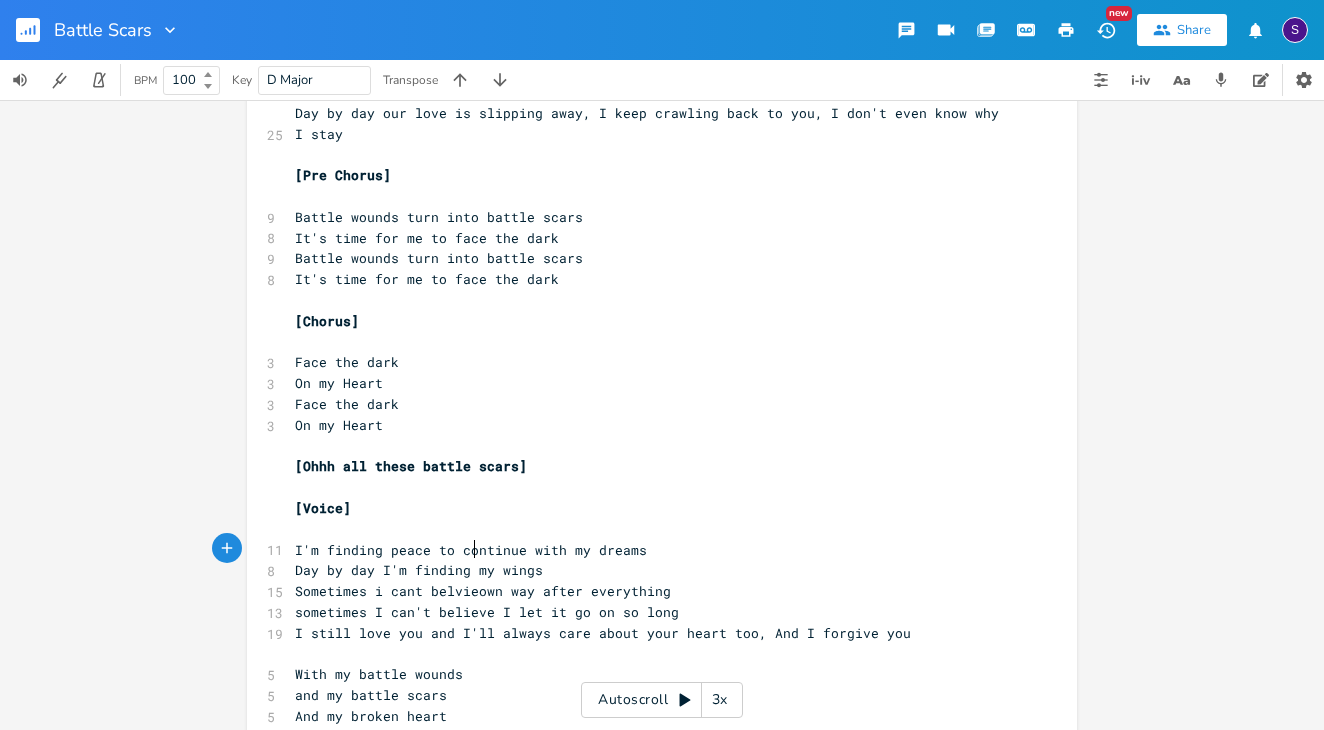 type on "ometimes i cant [PERSON_NAME]" 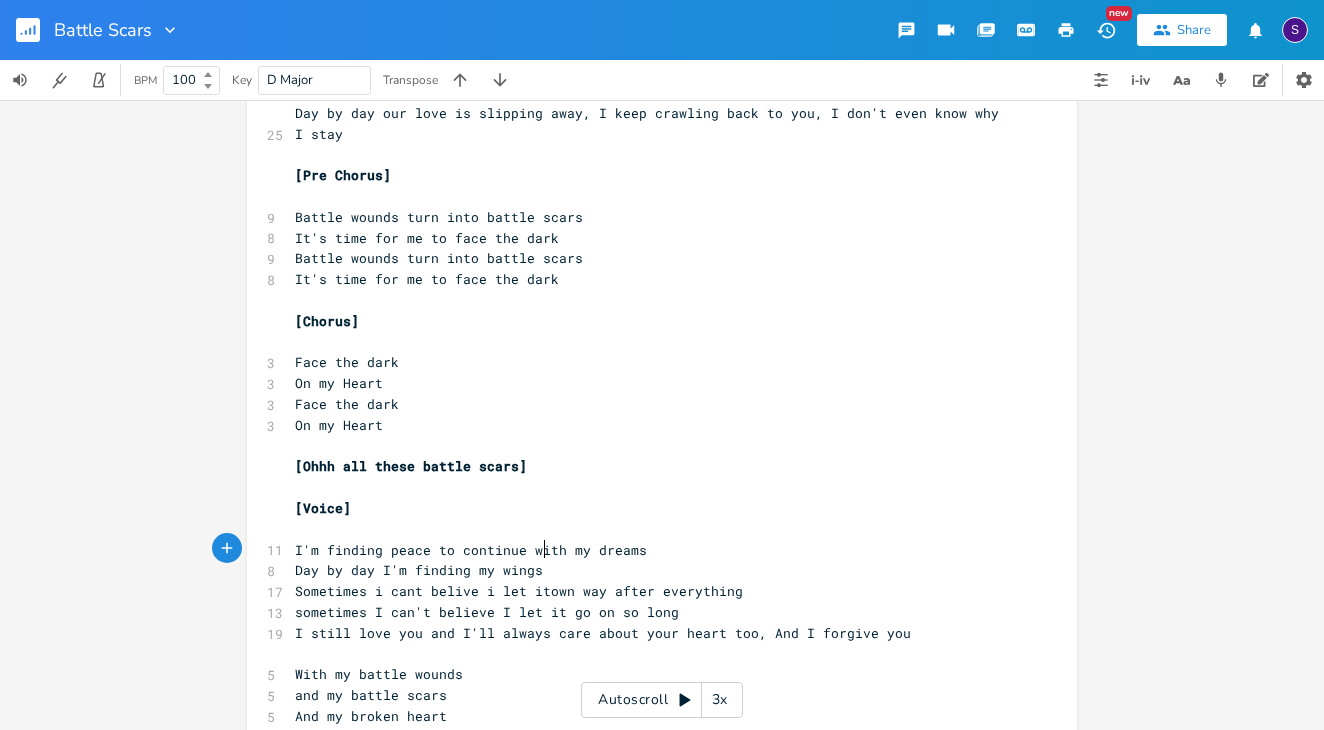 scroll, scrollTop: 0, scrollLeft: 46, axis: horizontal 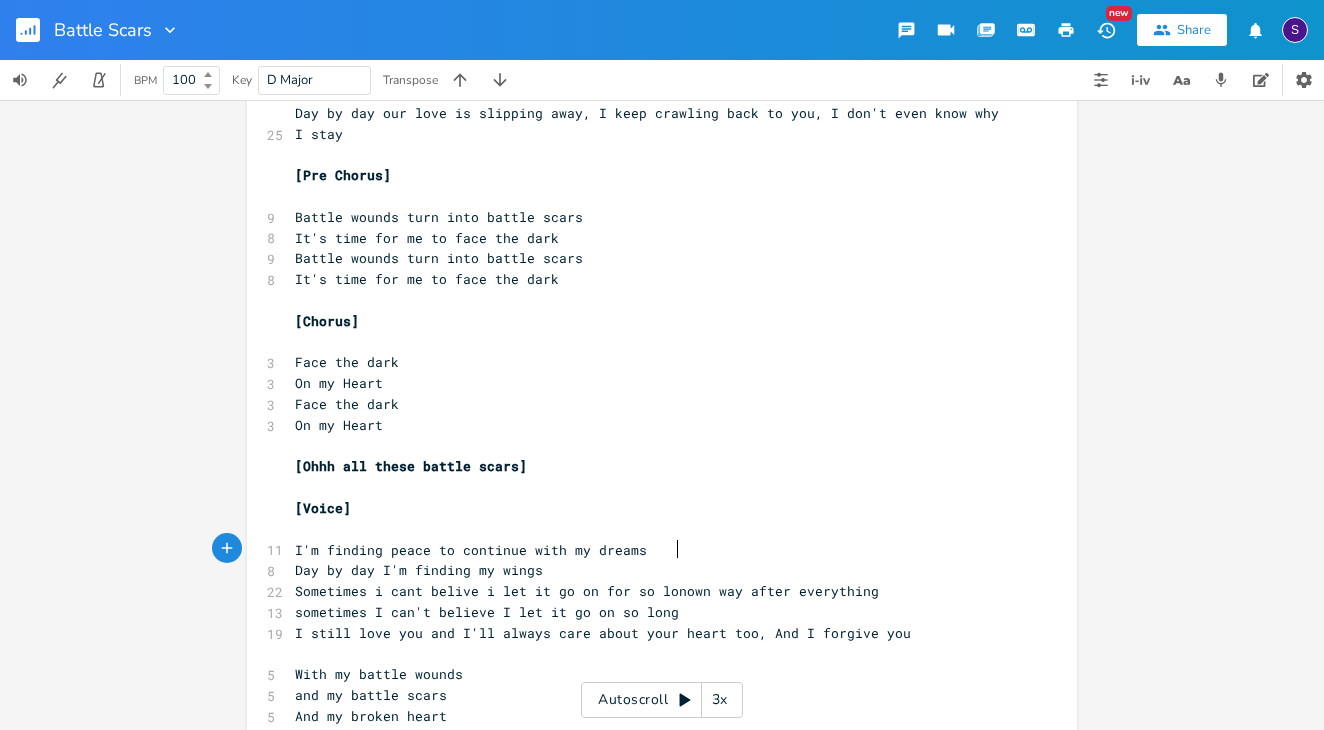 type on "ive i let it go on for so long" 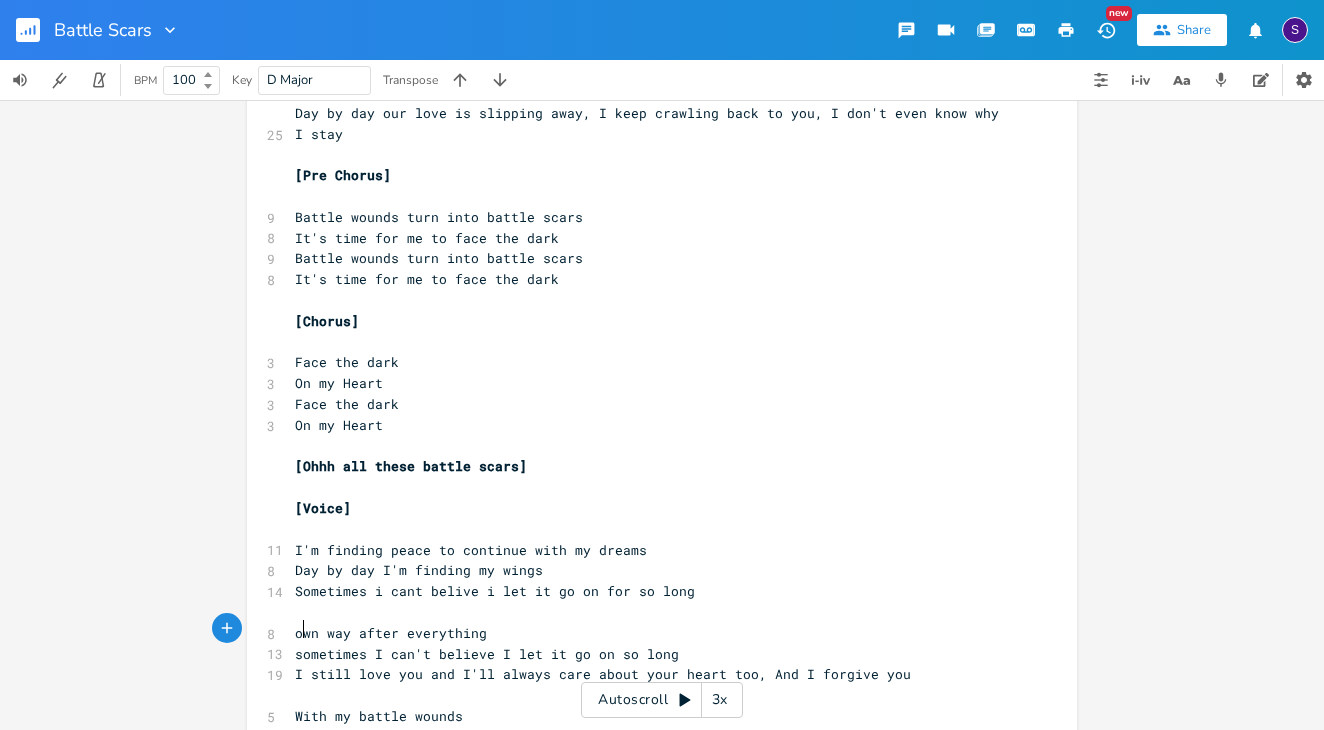 click on "I still love you and I'll always care about your heart too, And I forgive you" at bounding box center [603, 674] 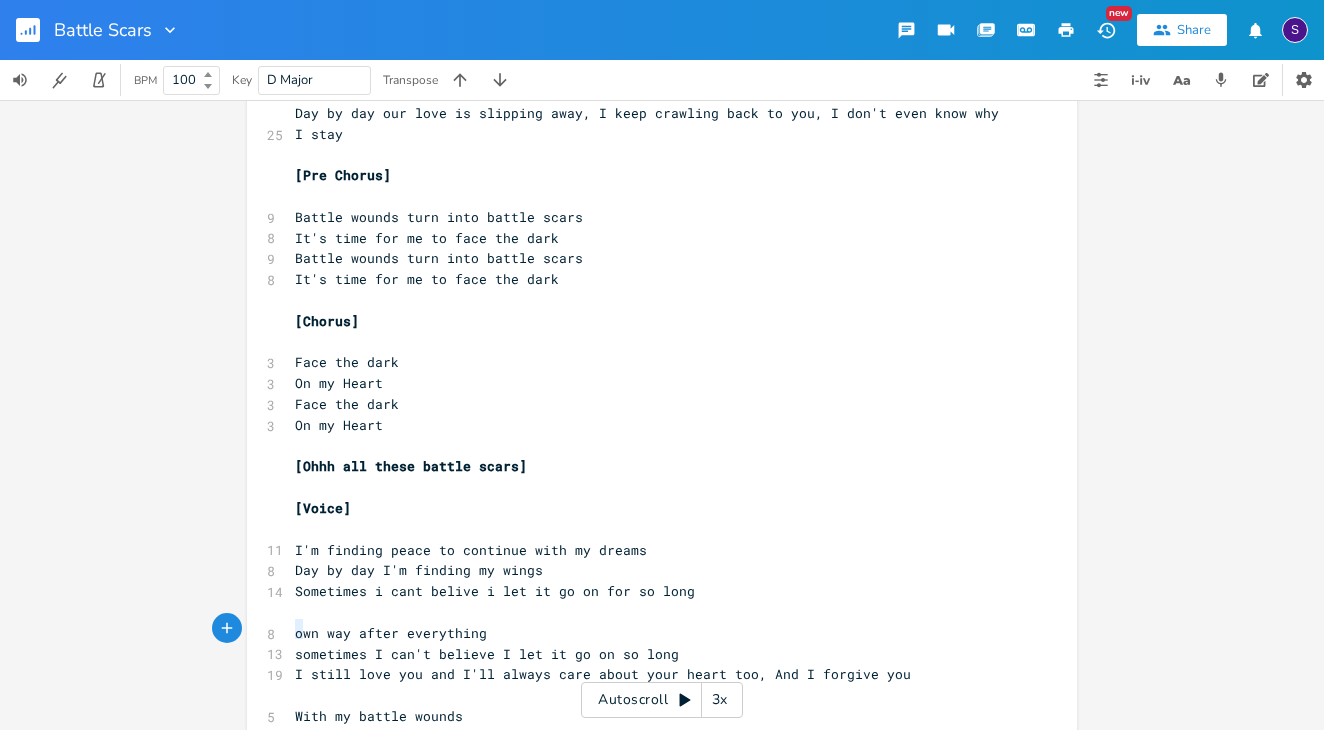 click on "I still love you and I'll always care about your heart too, And I forgive you" at bounding box center [603, 674] 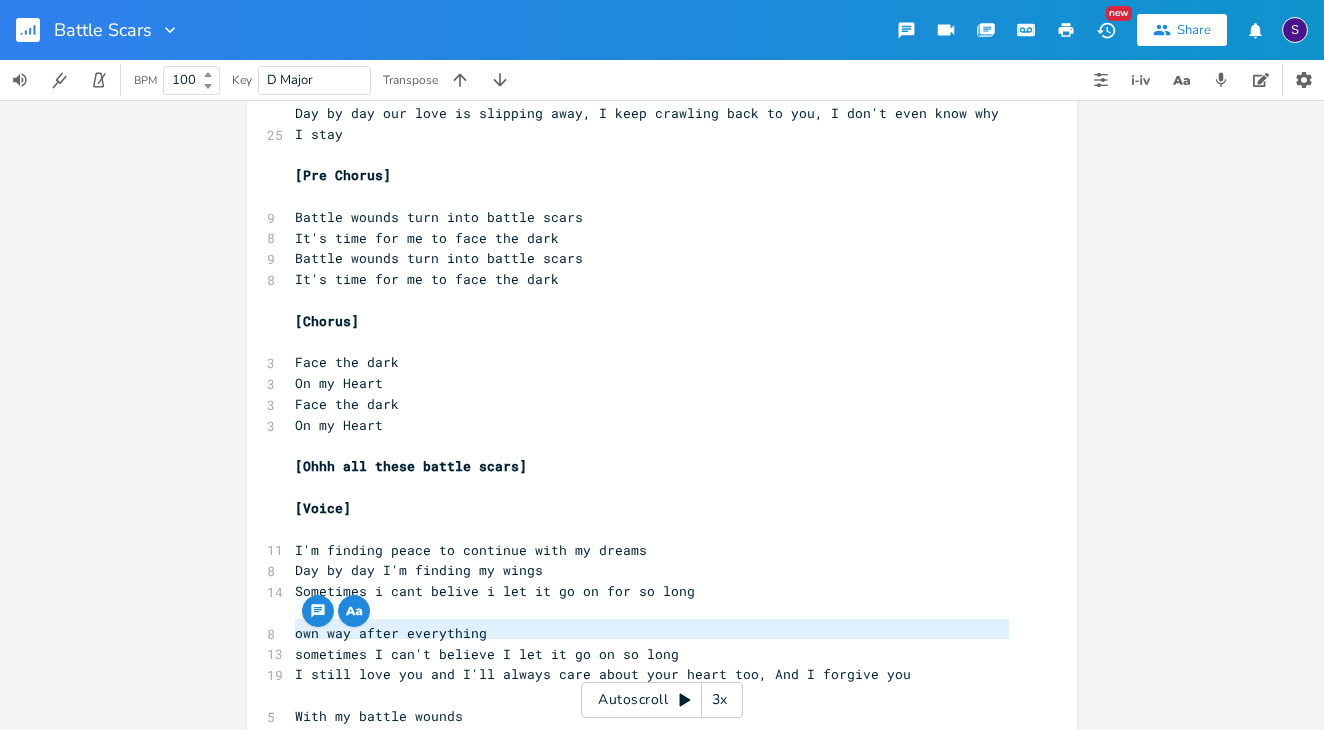 click on "I still love you and I'll always care about your heart too, And I forgive you" at bounding box center [603, 674] 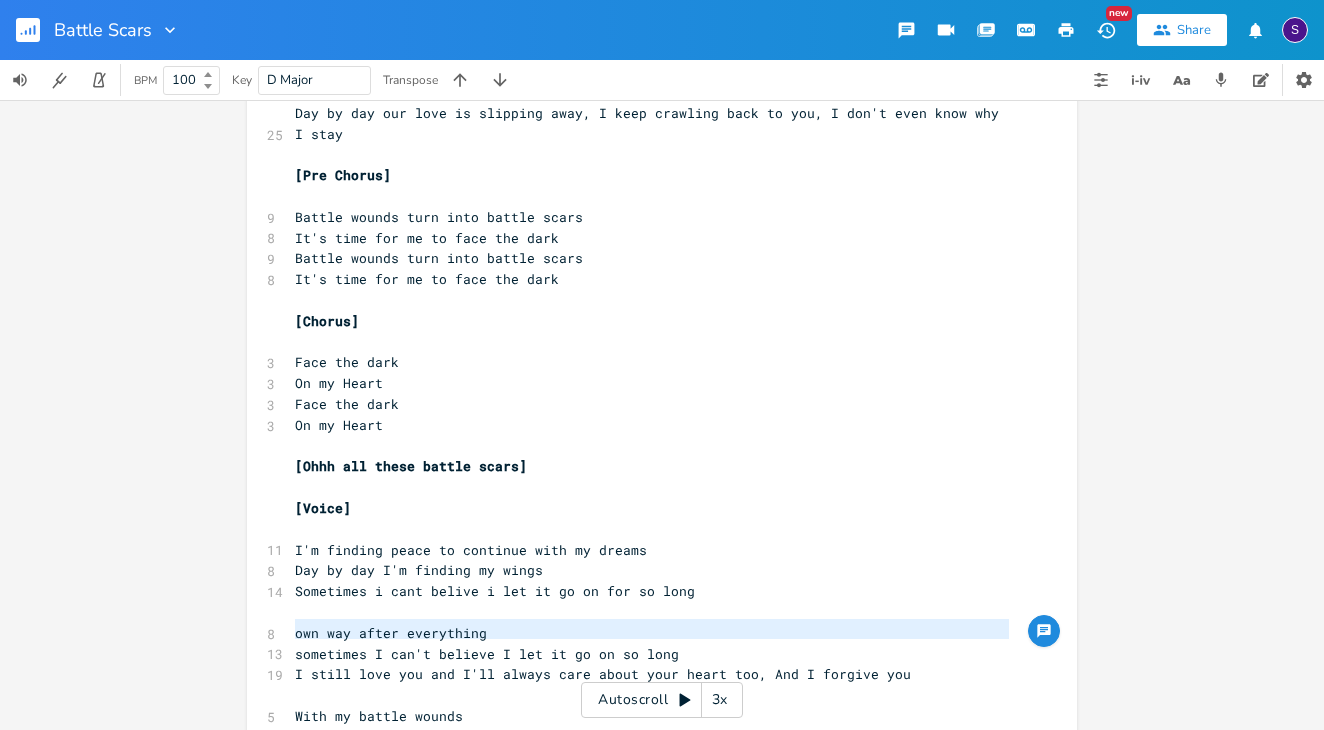click on "Sometimes i cant belive i let it go on for so long" at bounding box center [652, 591] 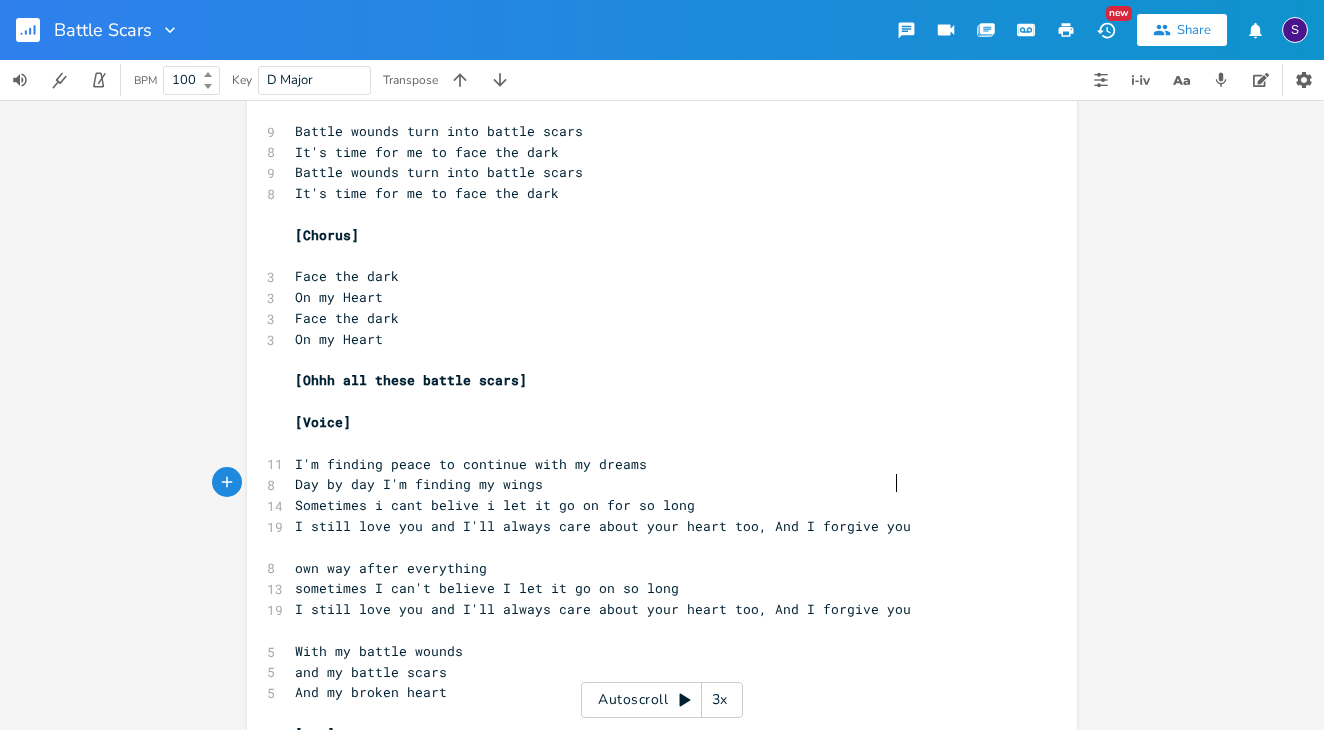 scroll, scrollTop: 757, scrollLeft: 0, axis: vertical 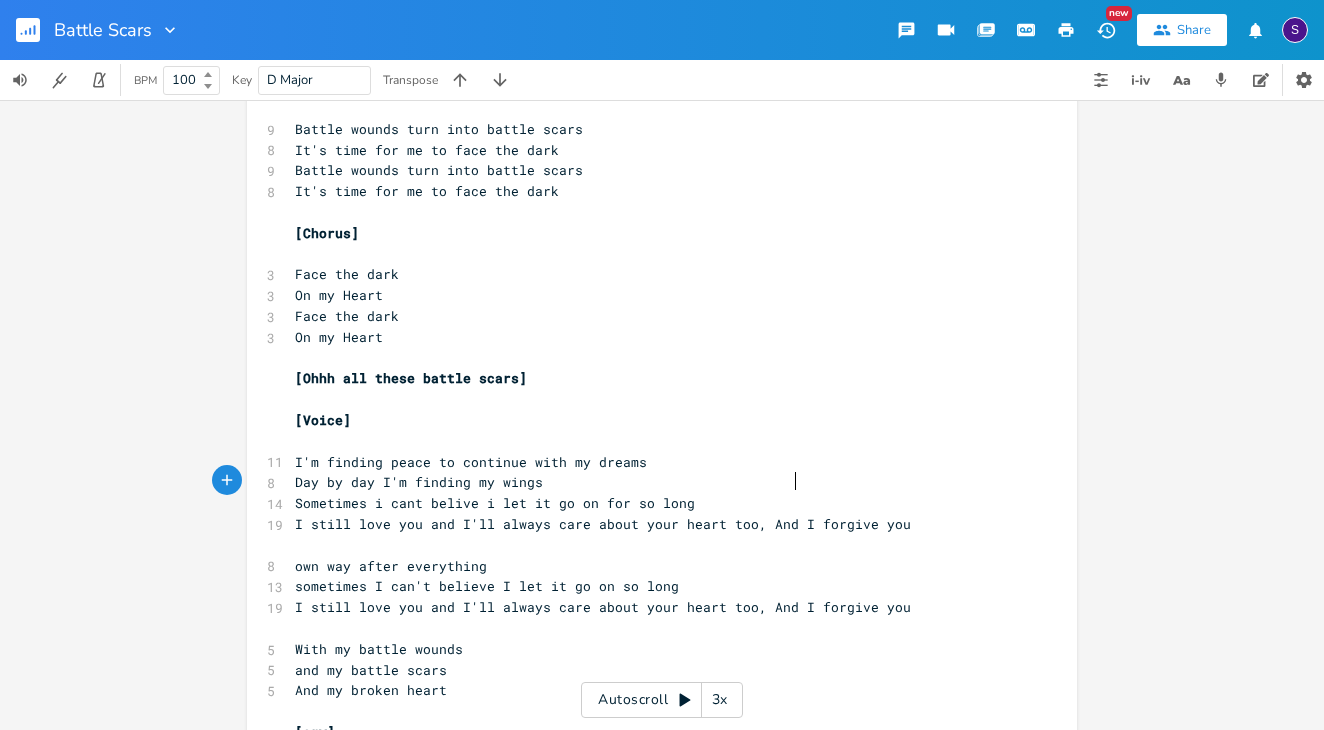 click on "I still love you and I'll always care about your heart too, And I forgive you" at bounding box center (603, 524) 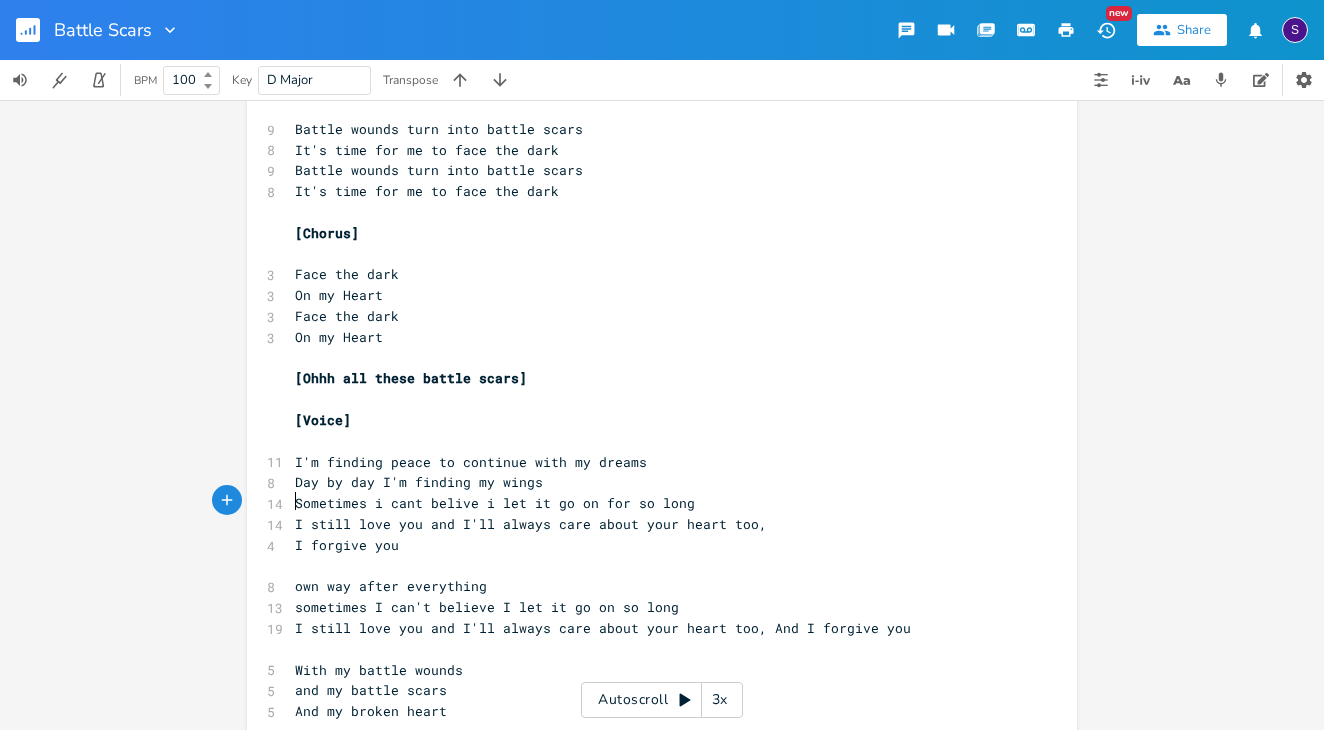 click on "I forgive you" at bounding box center [652, 545] 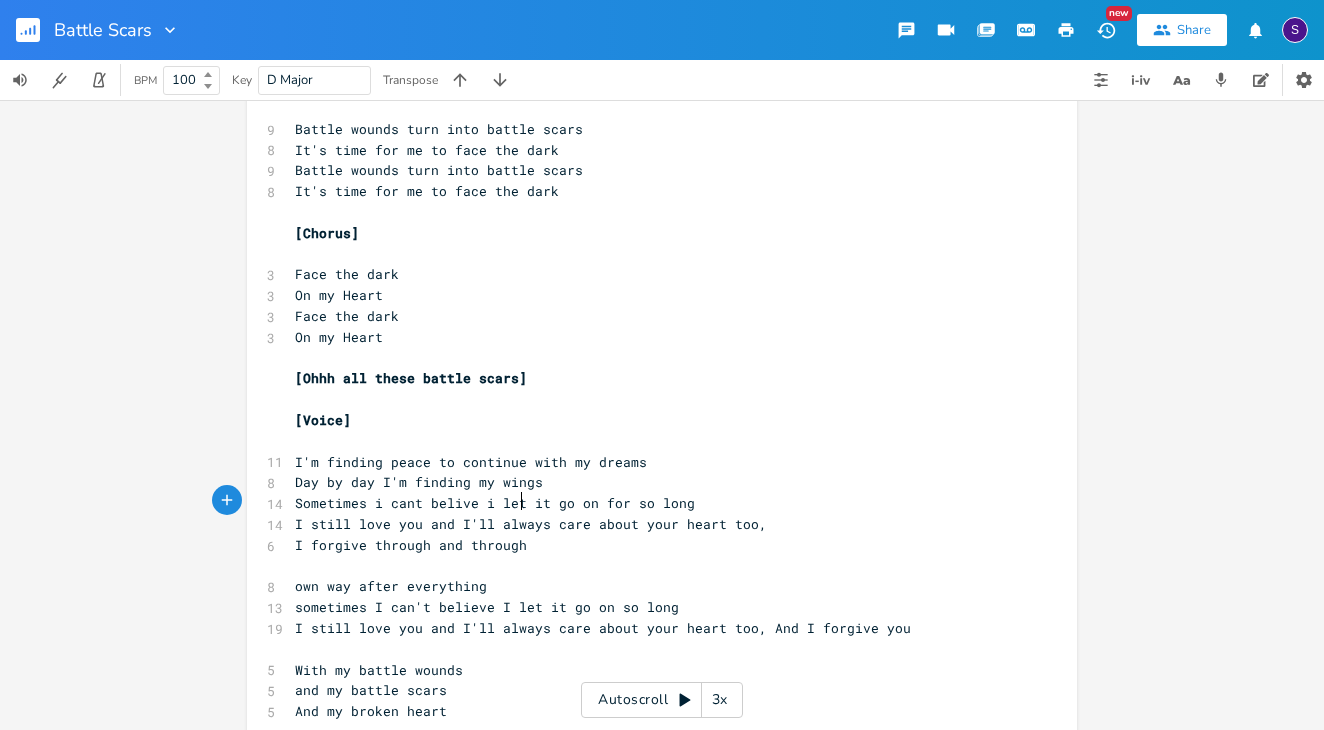 type on "through and through" 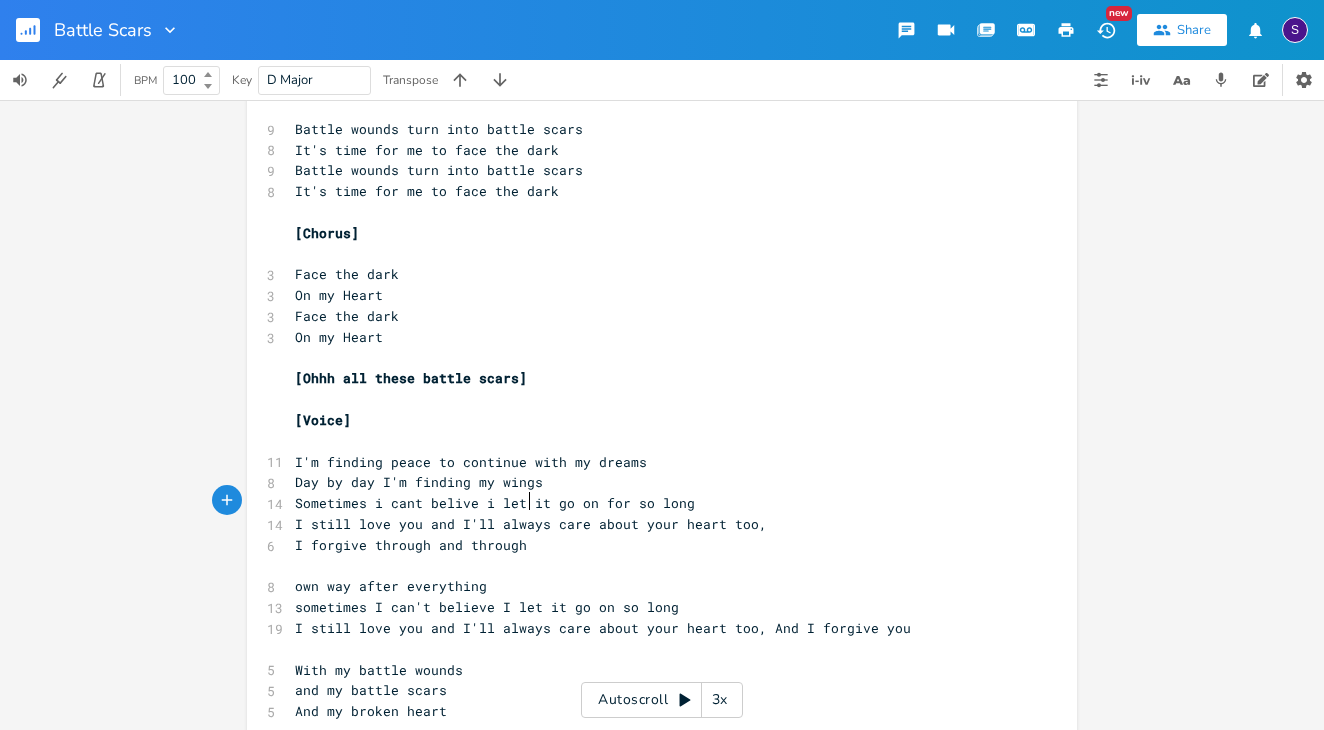 scroll, scrollTop: 227, scrollLeft: 0, axis: vertical 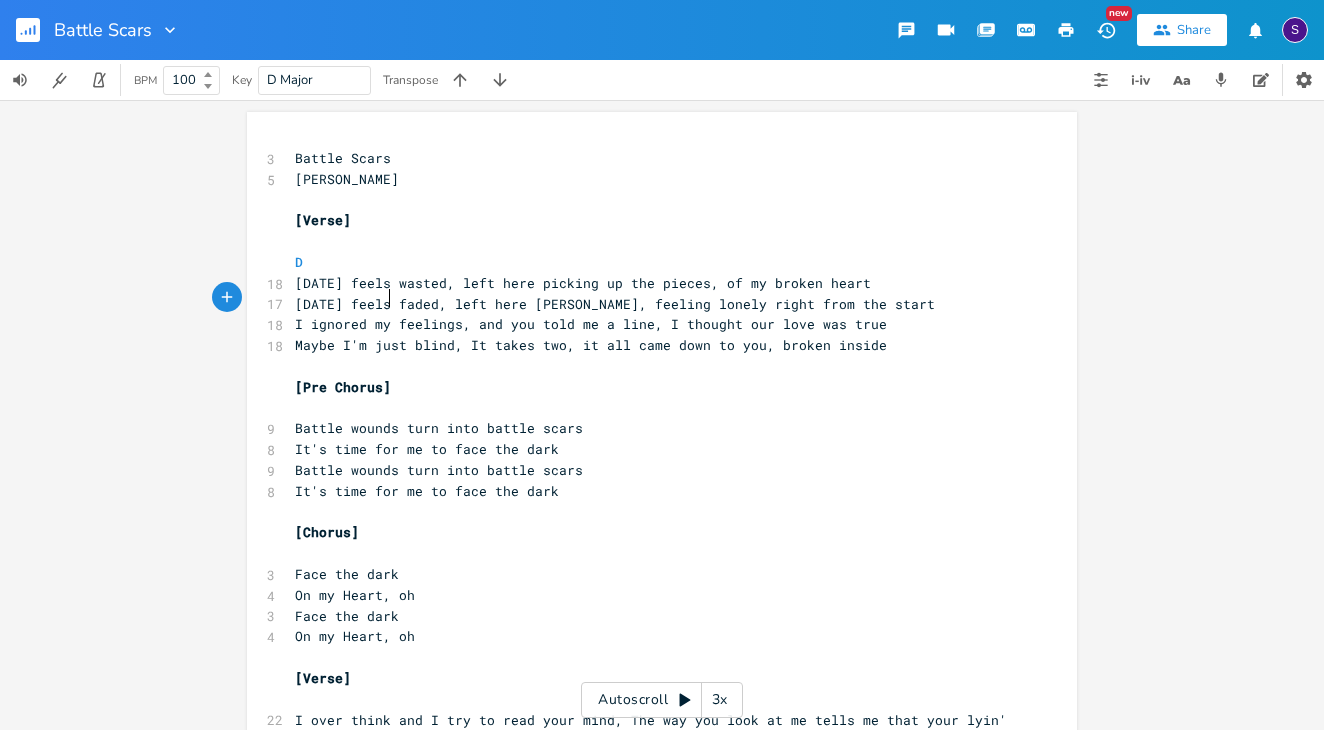 click on "[DATE] feels faded, left here [PERSON_NAME], feeling lonely right from the start" at bounding box center (615, 304) 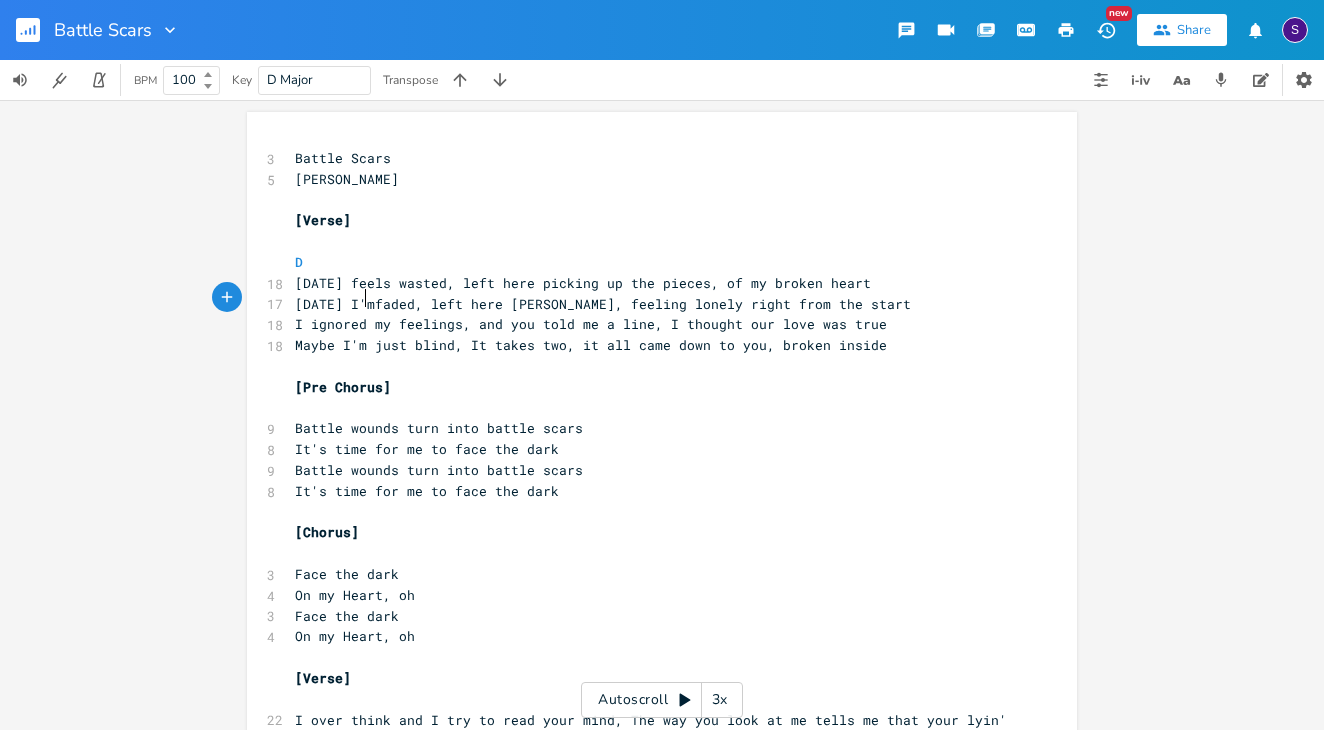 type on "I'm" 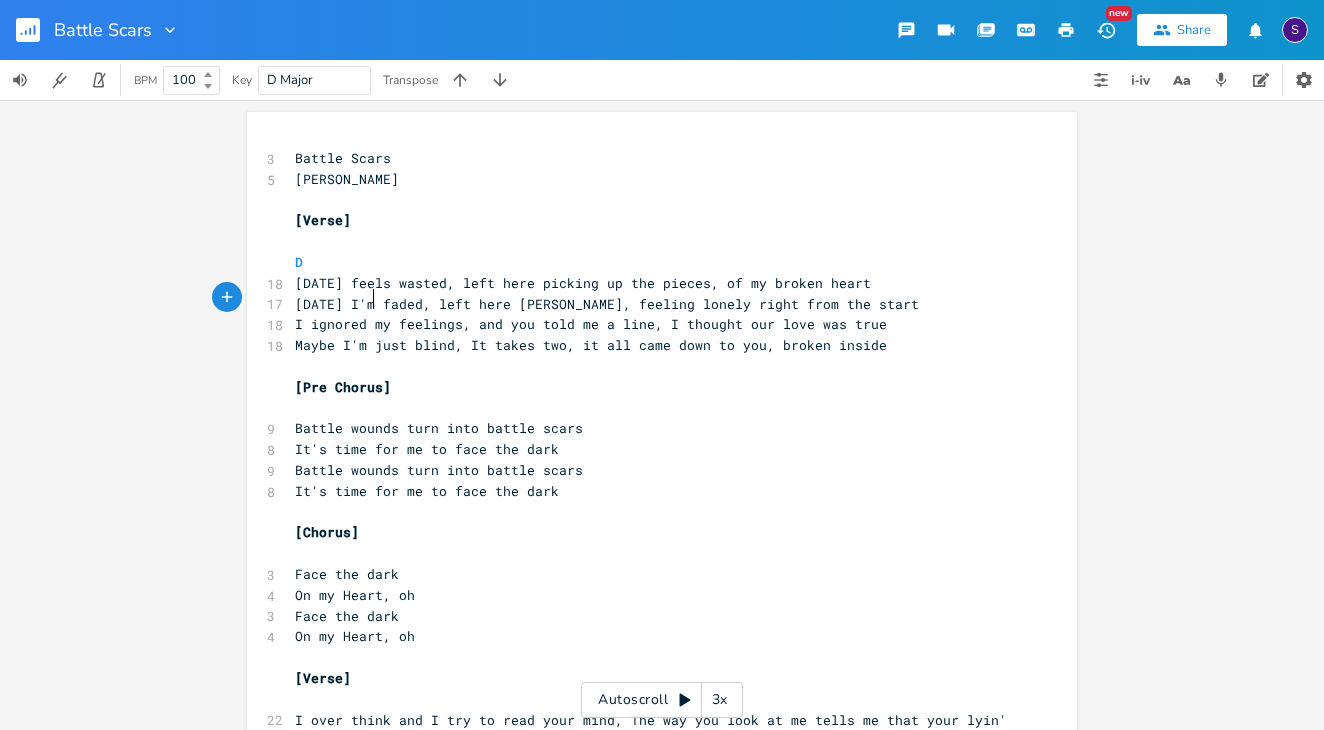 scroll, scrollTop: 0, scrollLeft: 18, axis: horizontal 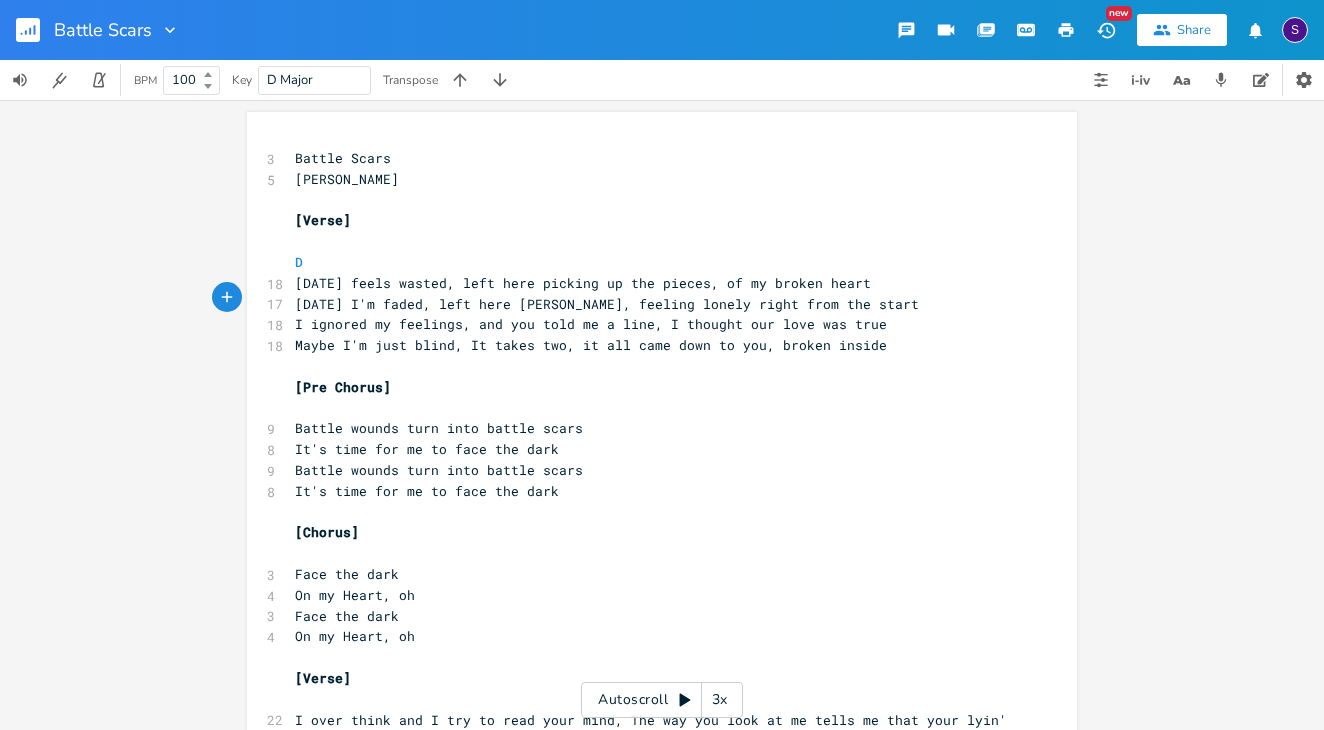 click on "I ignored my feelings, and you told me a line, I thought our love was true" at bounding box center [591, 324] 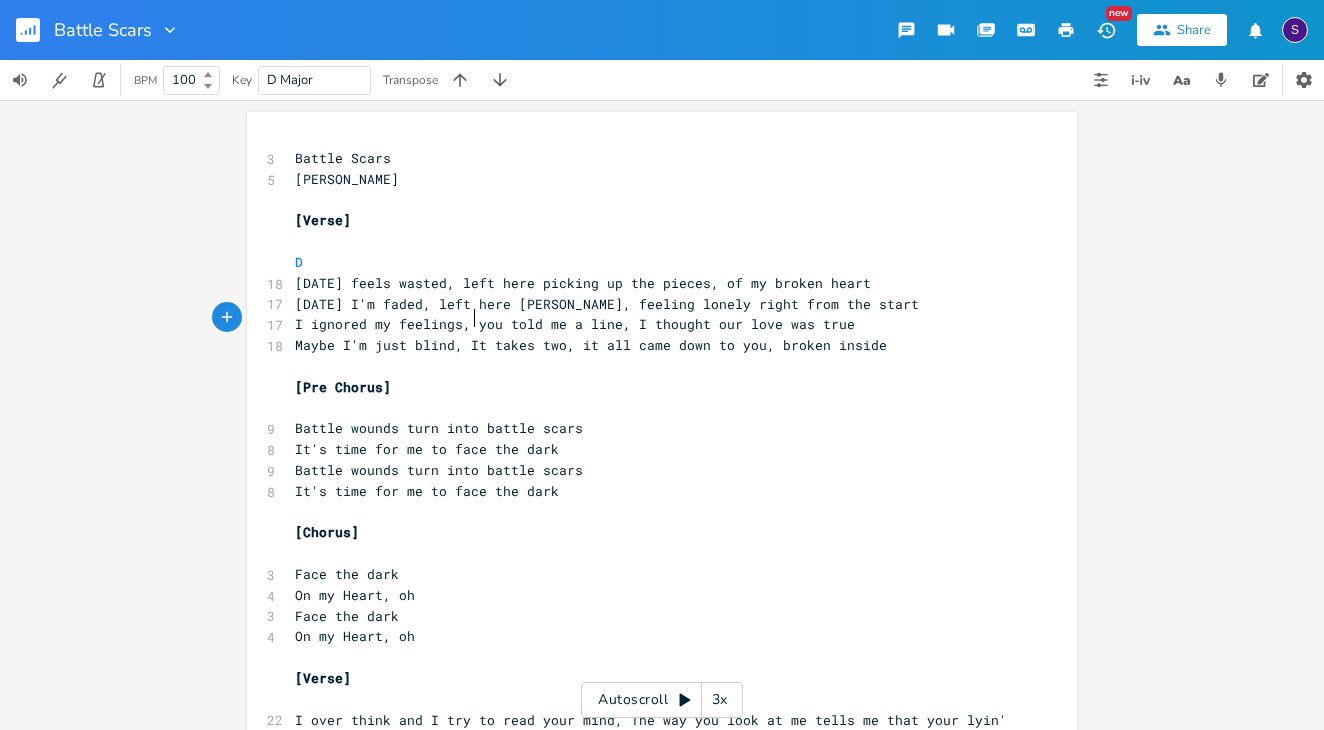 click on "I ignored my feelings, you told me a line, I thought our love was true" at bounding box center (575, 324) 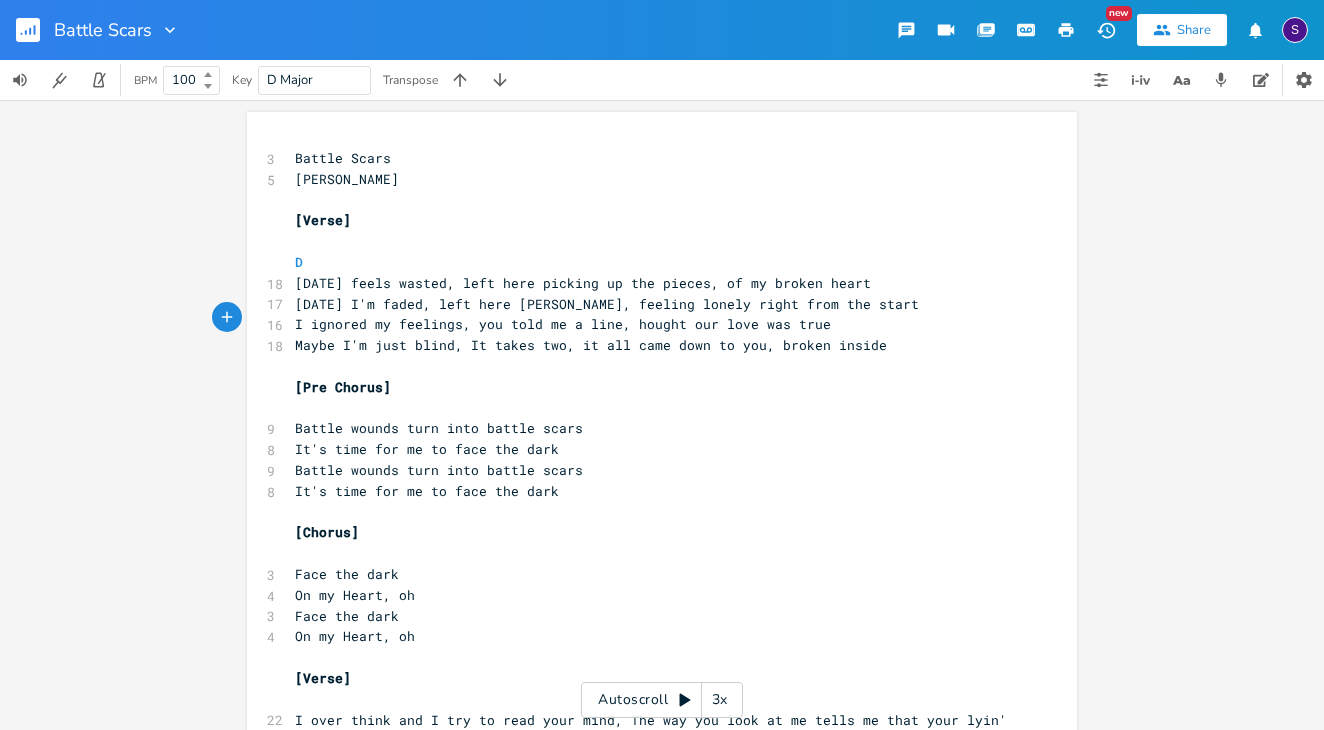 type on "T" 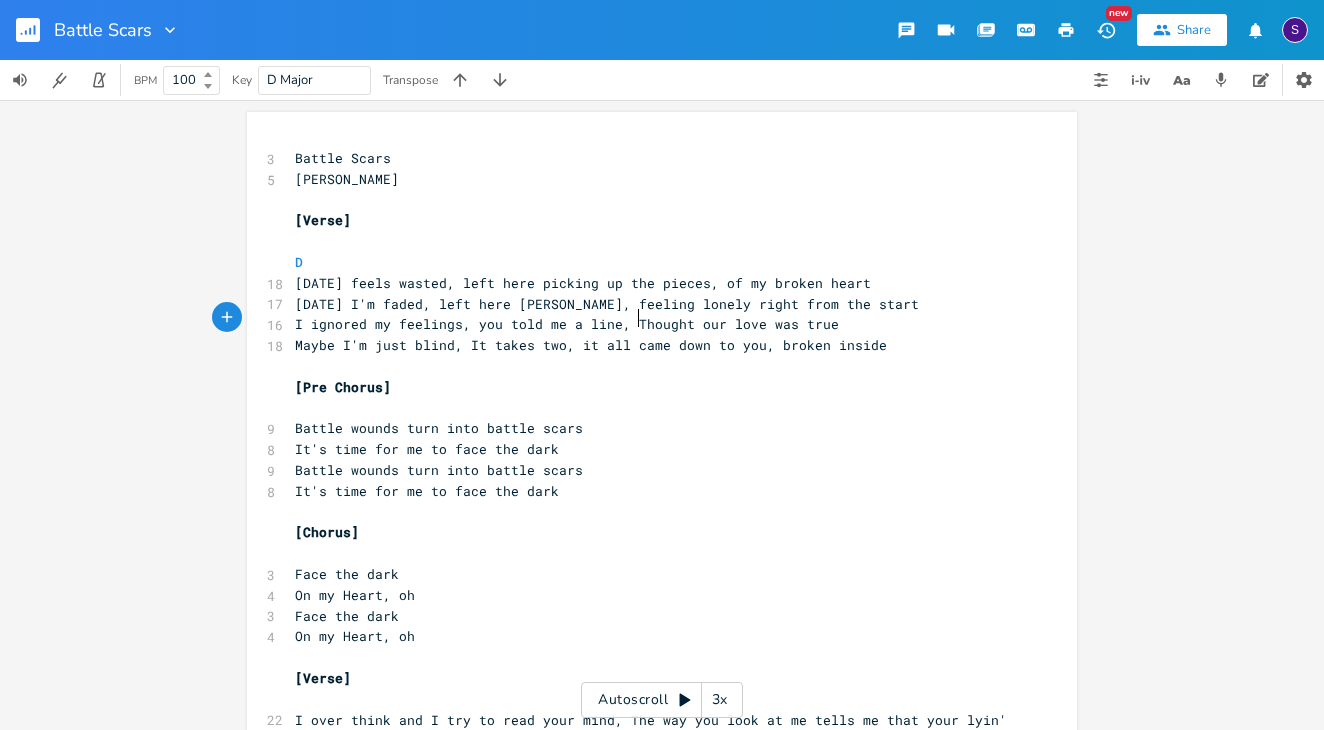 click on "Maybe I'm just blind, It takes two, it all came down to you, broken inside" at bounding box center (591, 345) 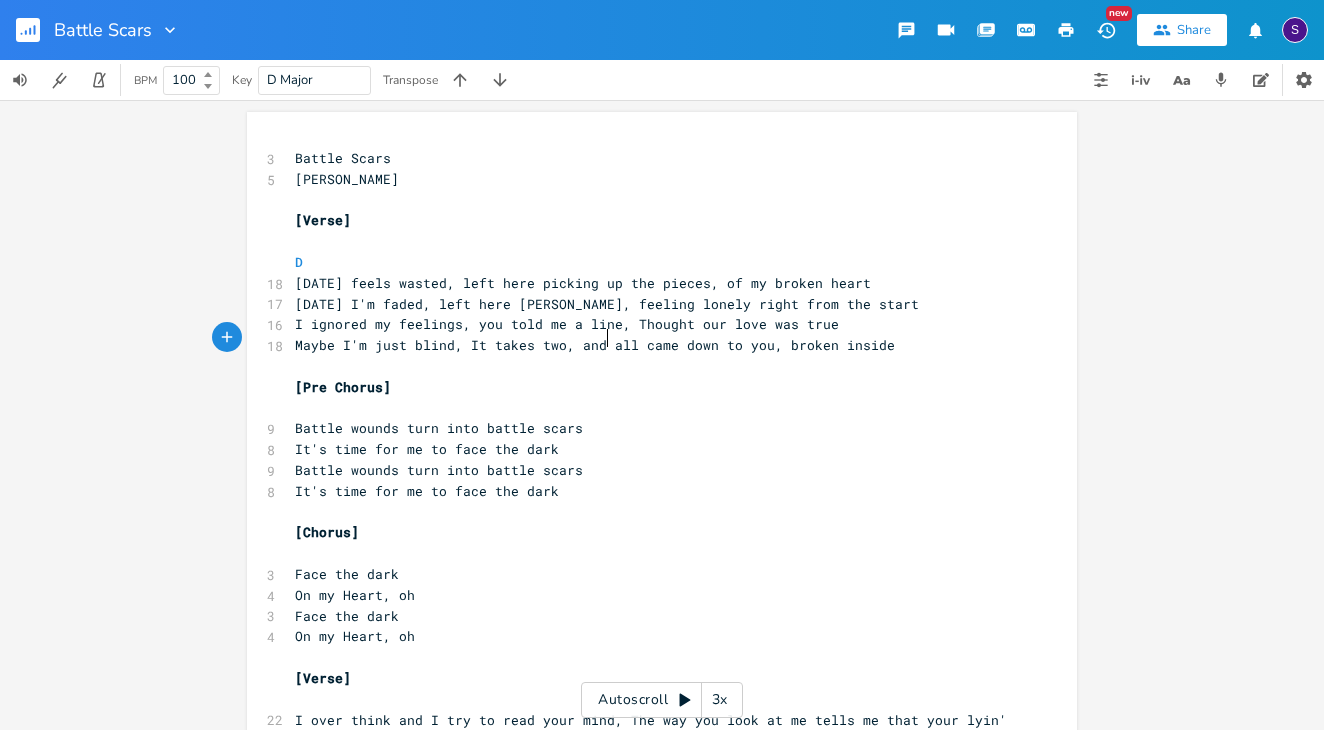 type on "and I" 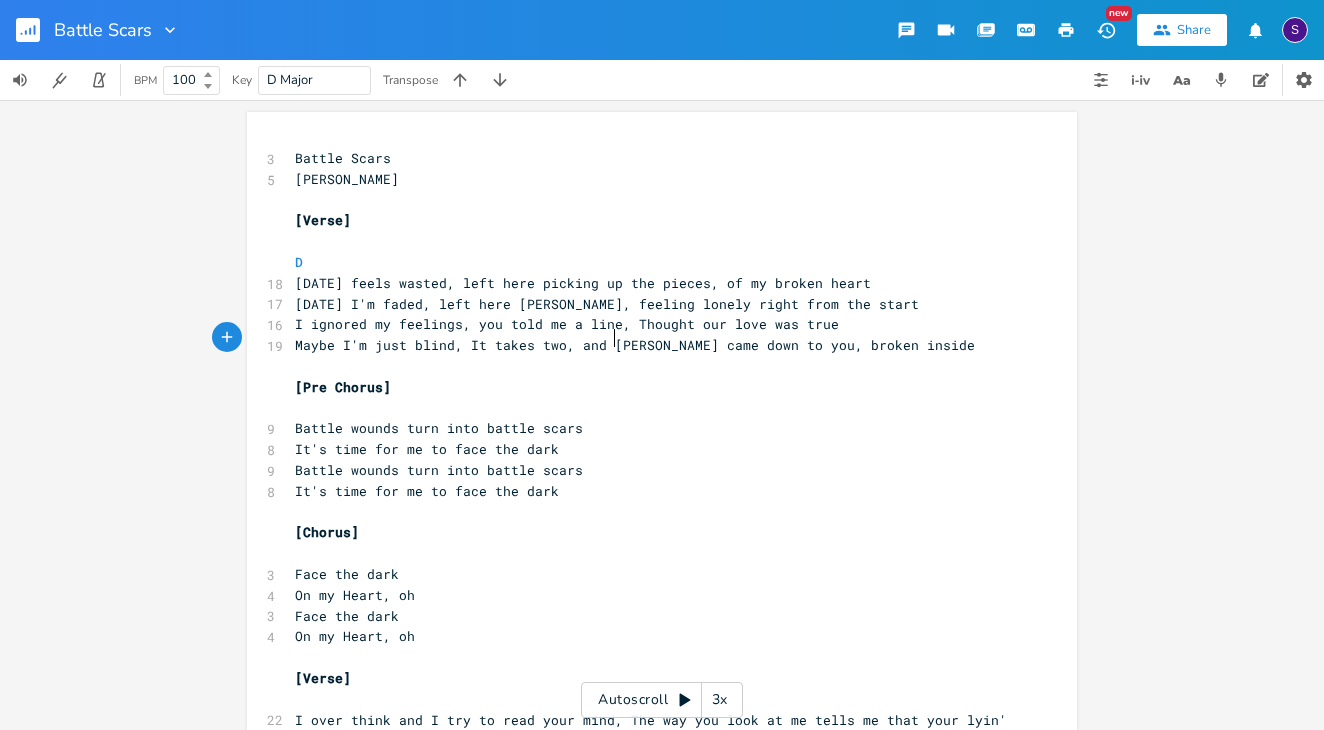 type on "it" 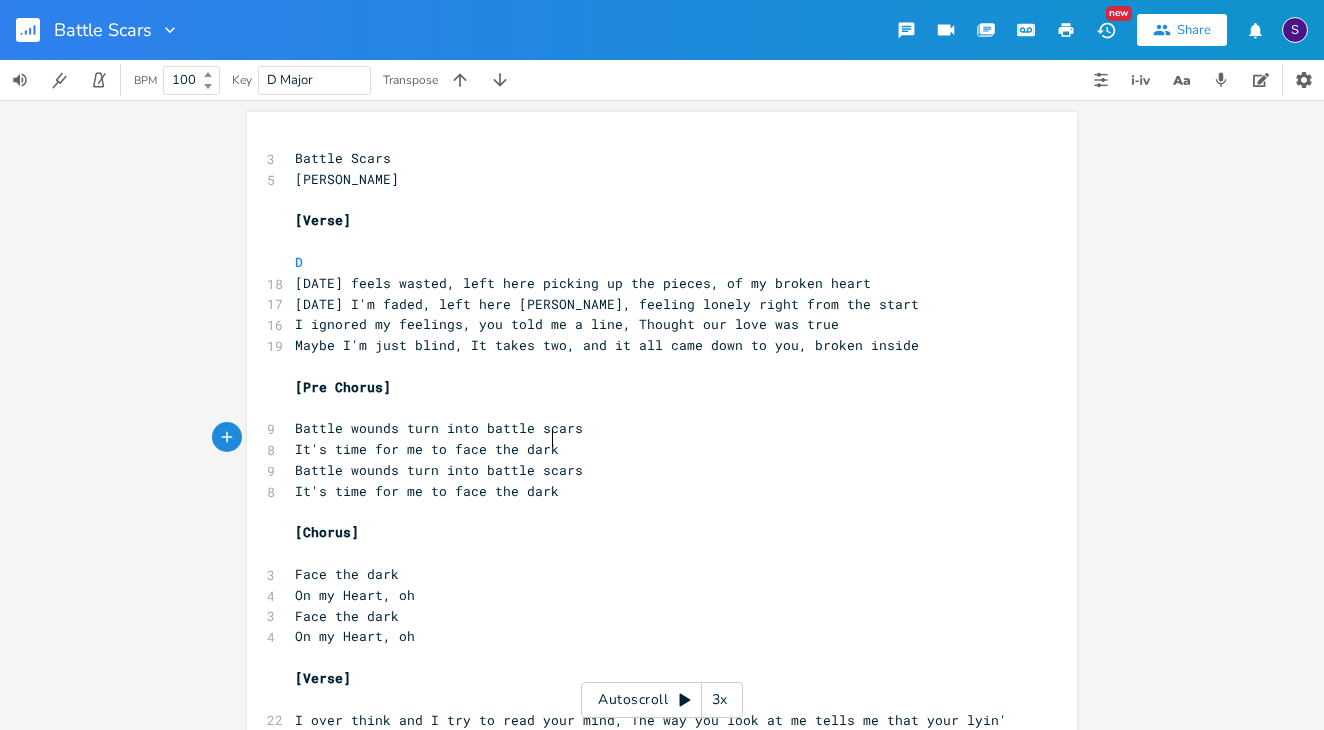 click on "It's time for me to face the dark" at bounding box center (652, 449) 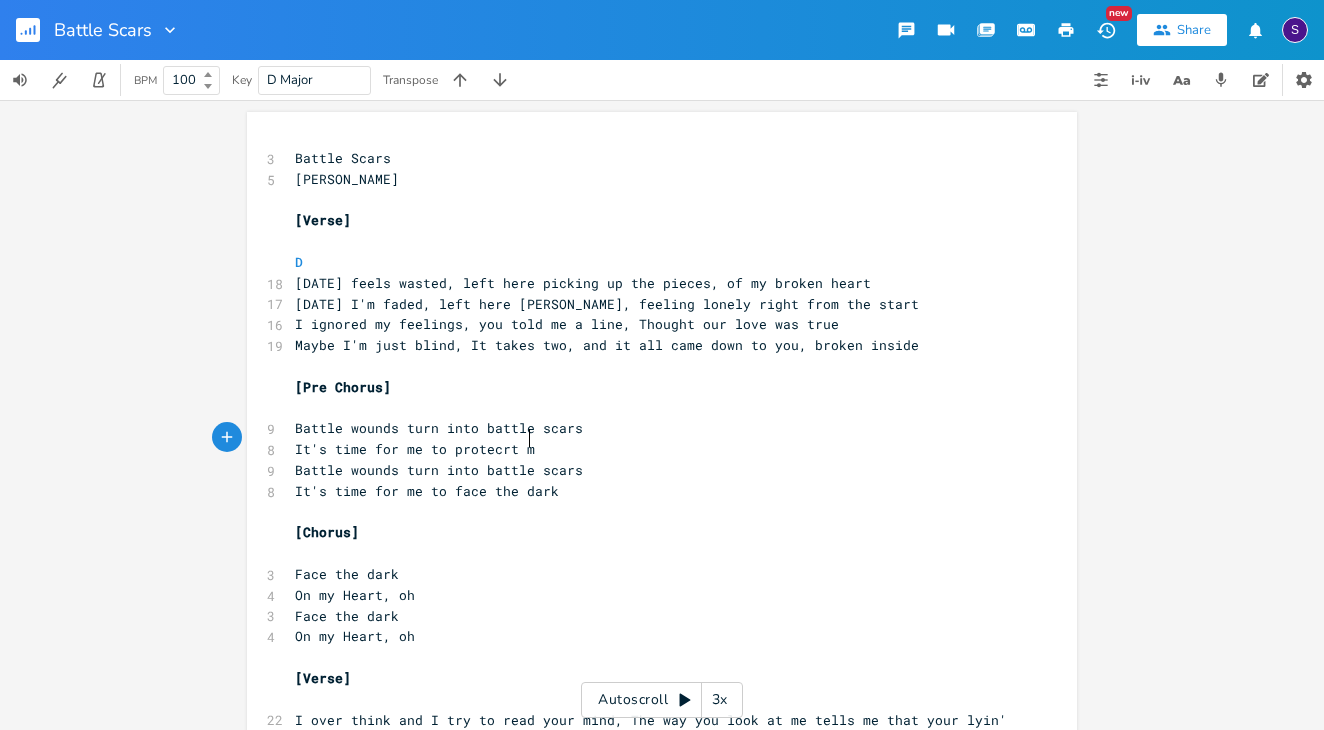 type on "protecrt my" 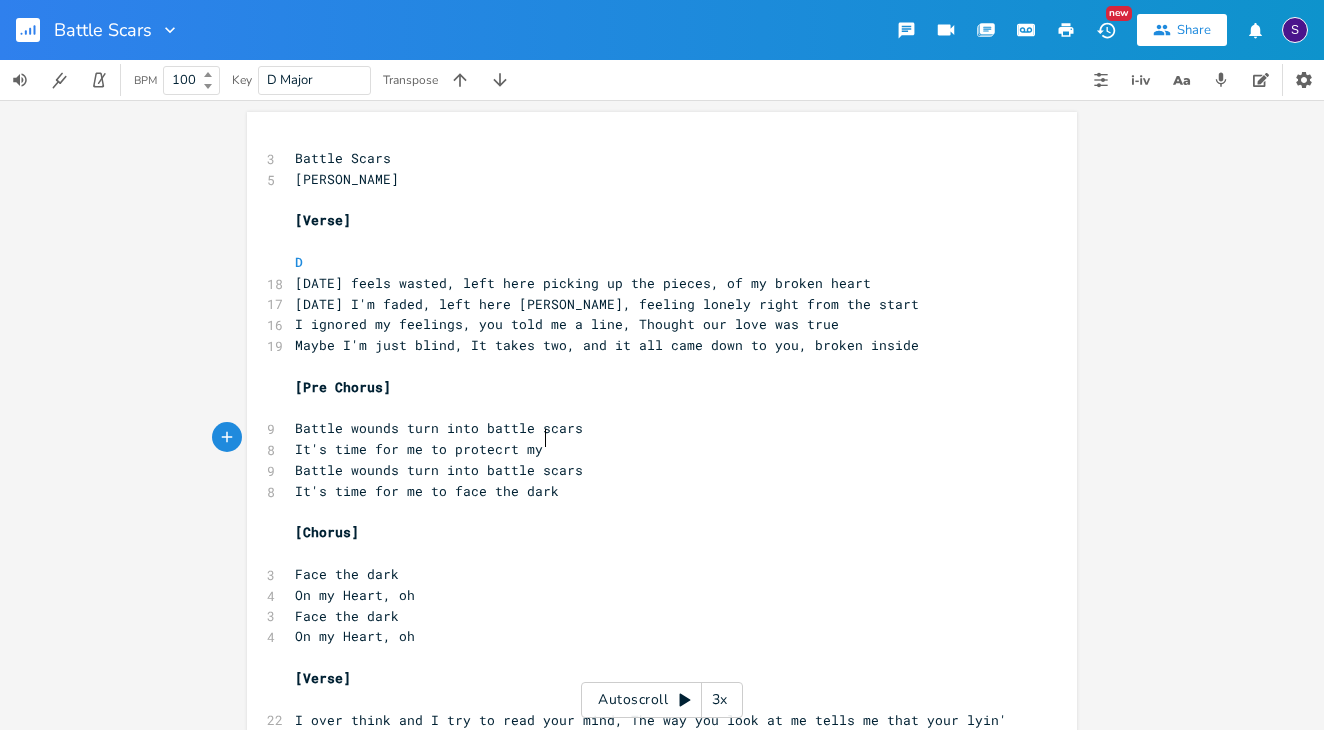scroll, scrollTop: 0, scrollLeft: 59, axis: horizontal 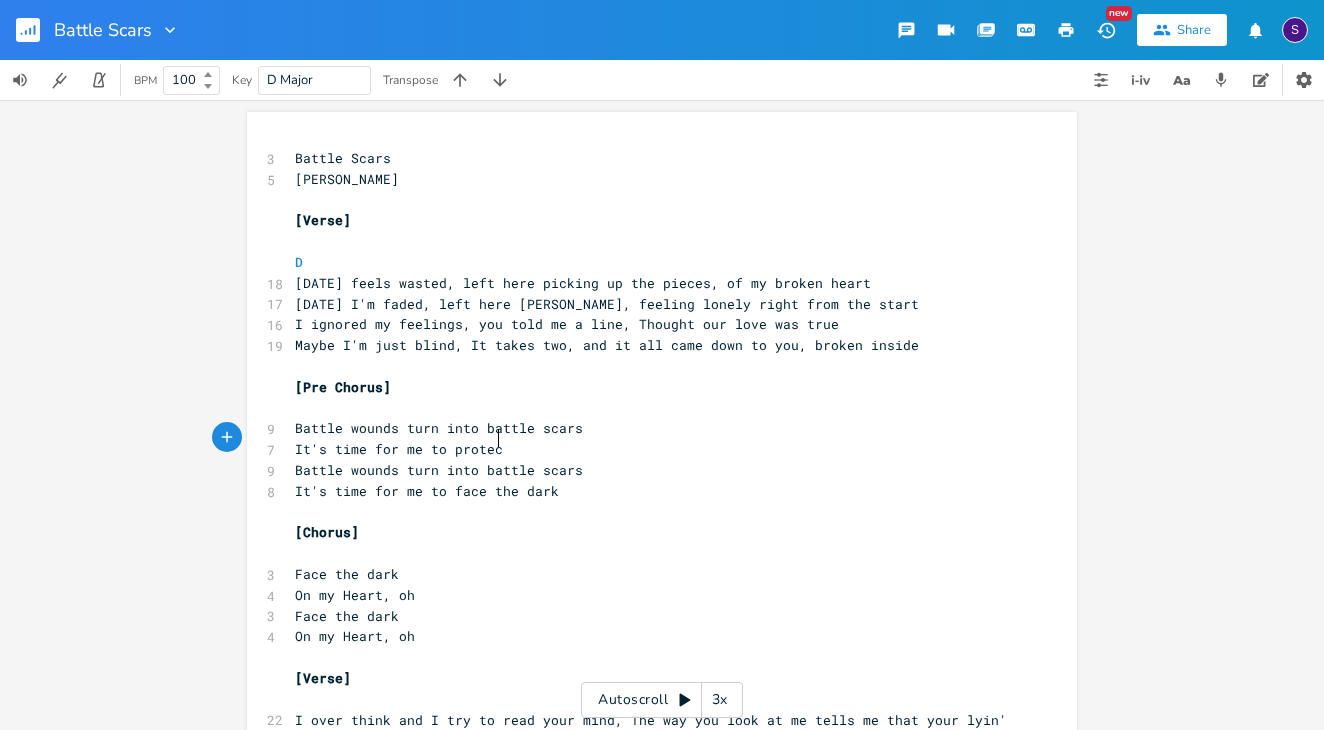 type on "r" 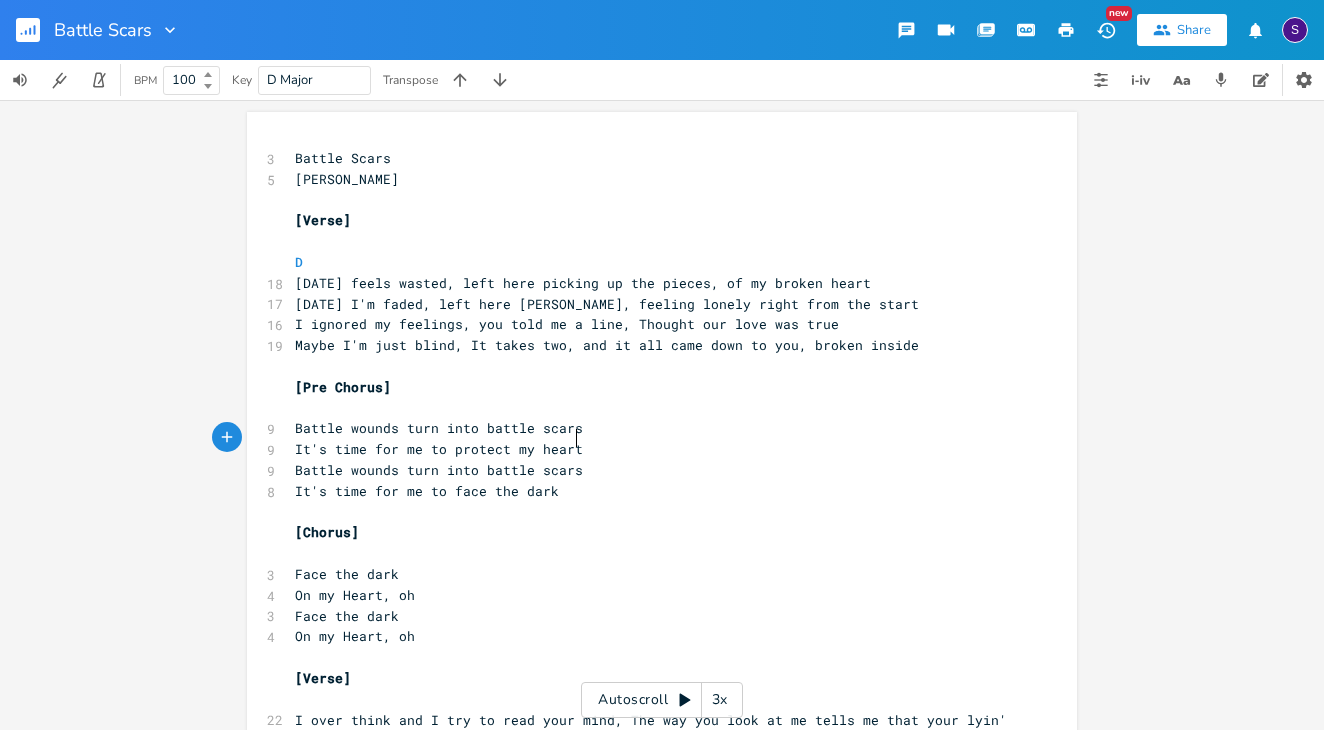 type on "t my heart" 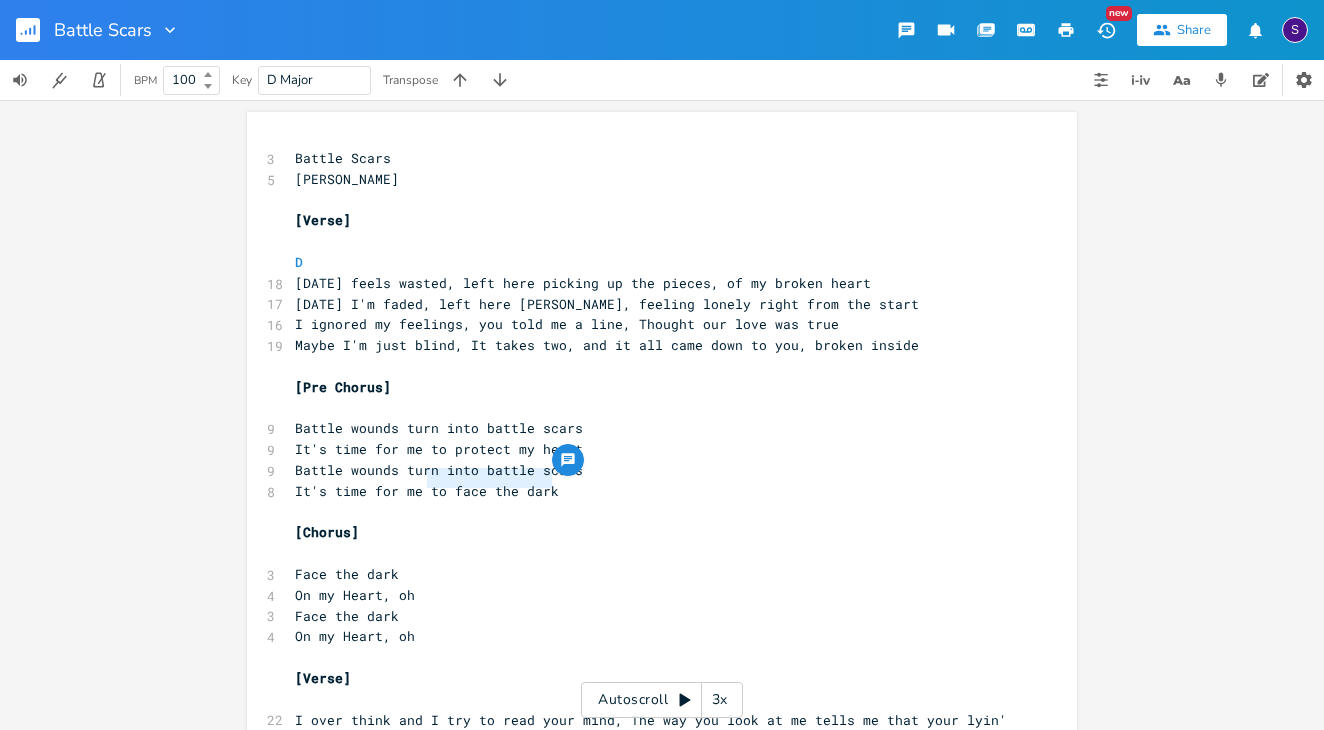 type on "o face the dark" 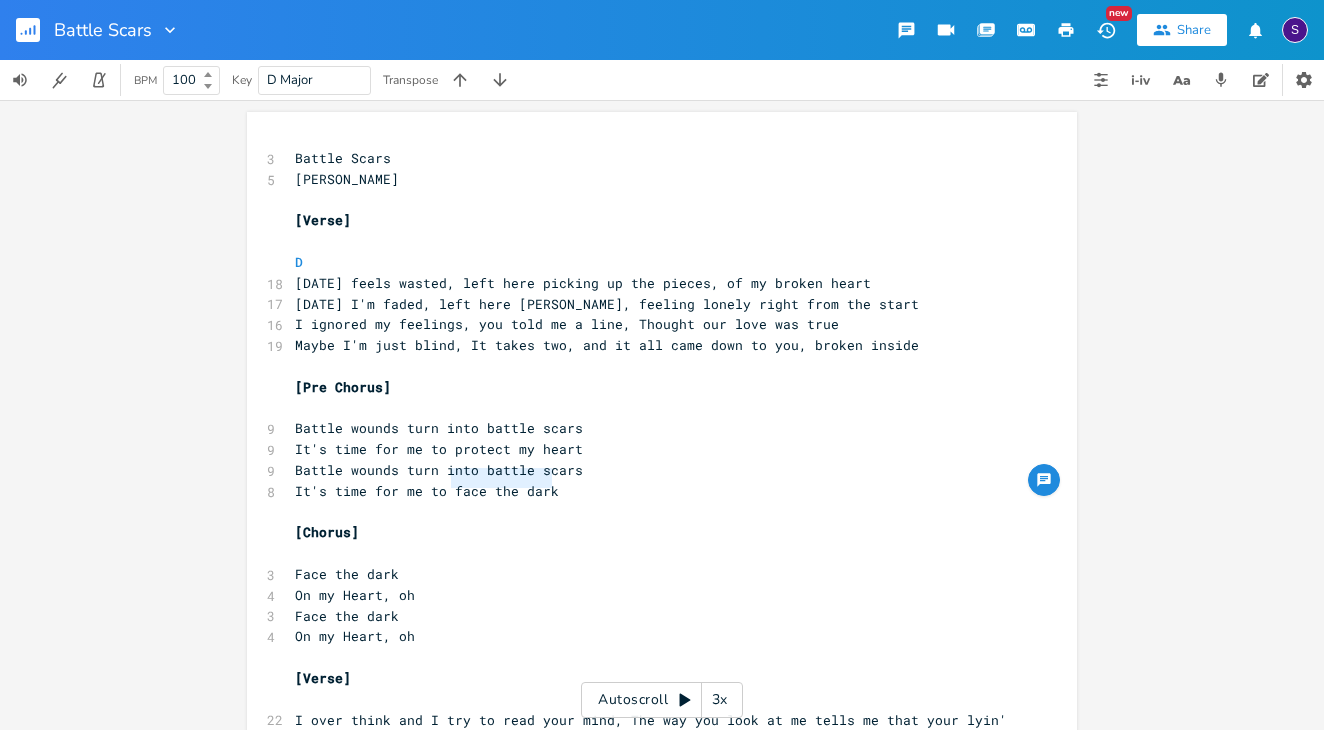 drag, startPoint x: 555, startPoint y: 481, endPoint x: 448, endPoint y: 481, distance: 107 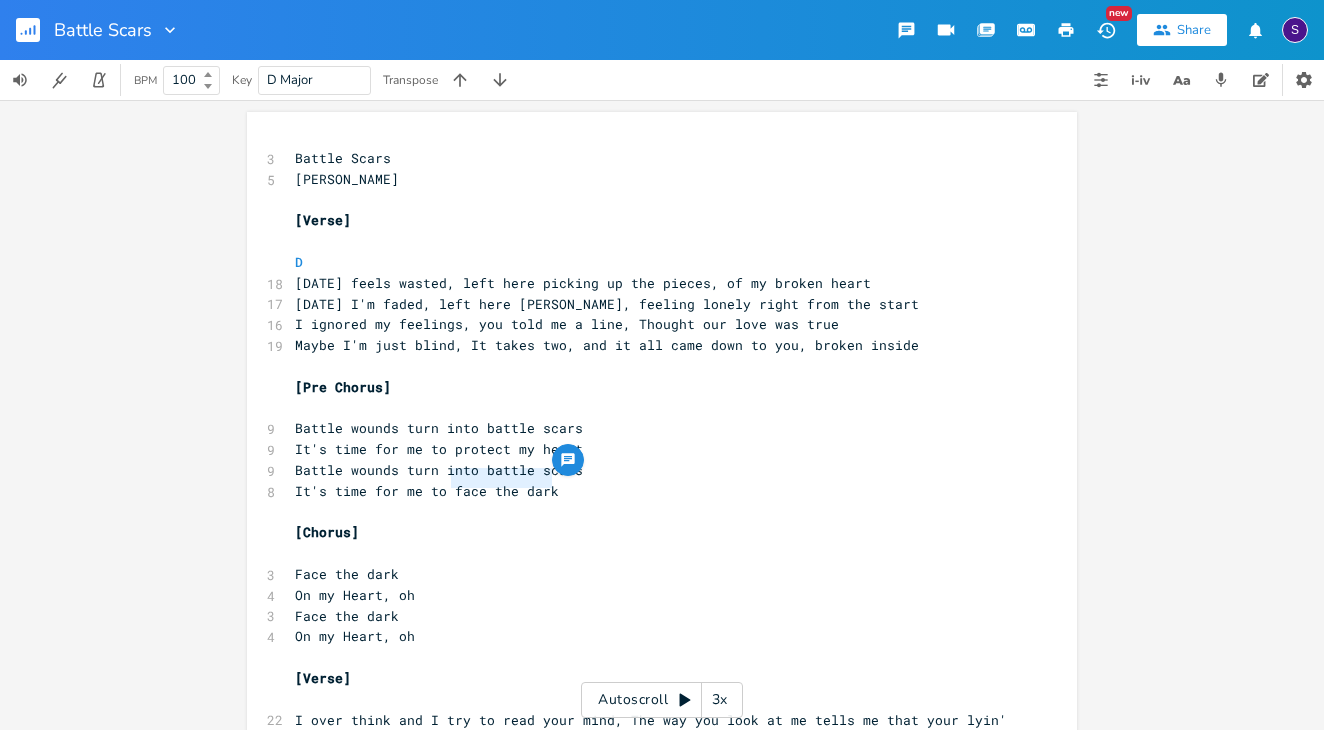 type on "O" 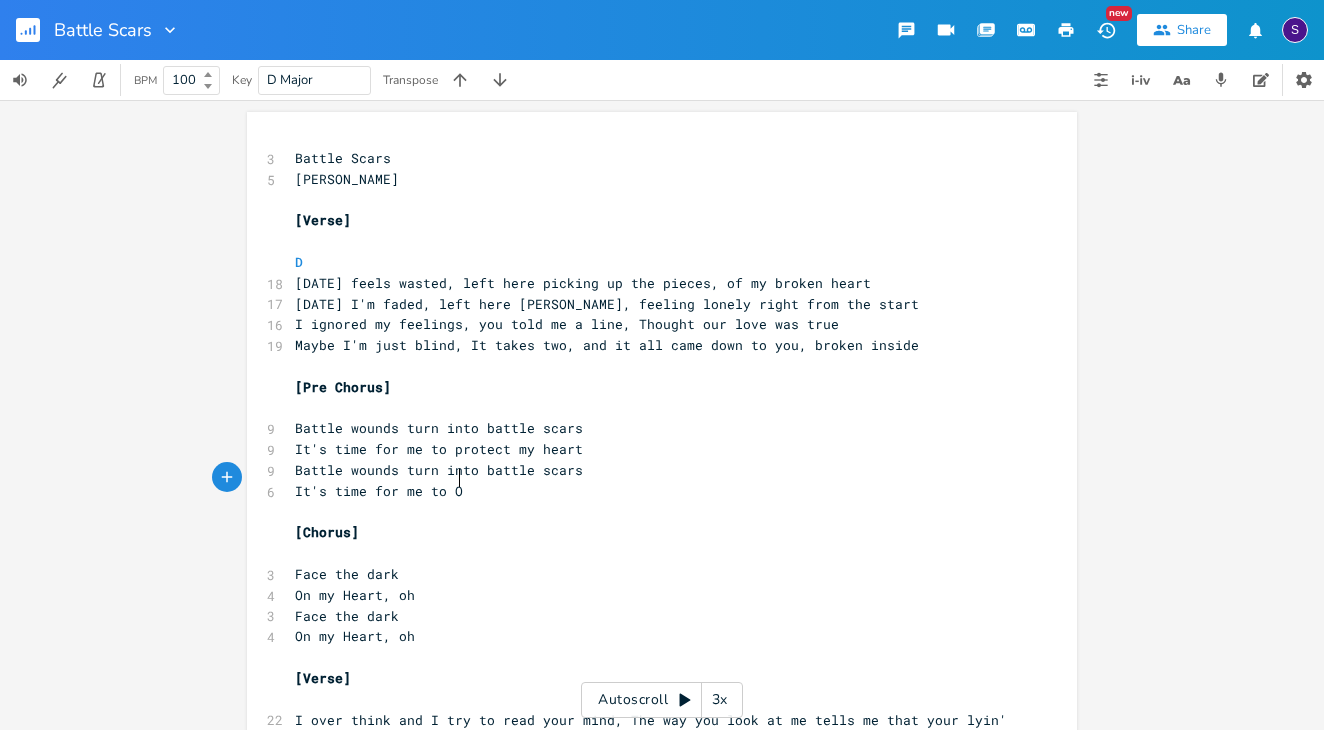 scroll, scrollTop: 0, scrollLeft: 8, axis: horizontal 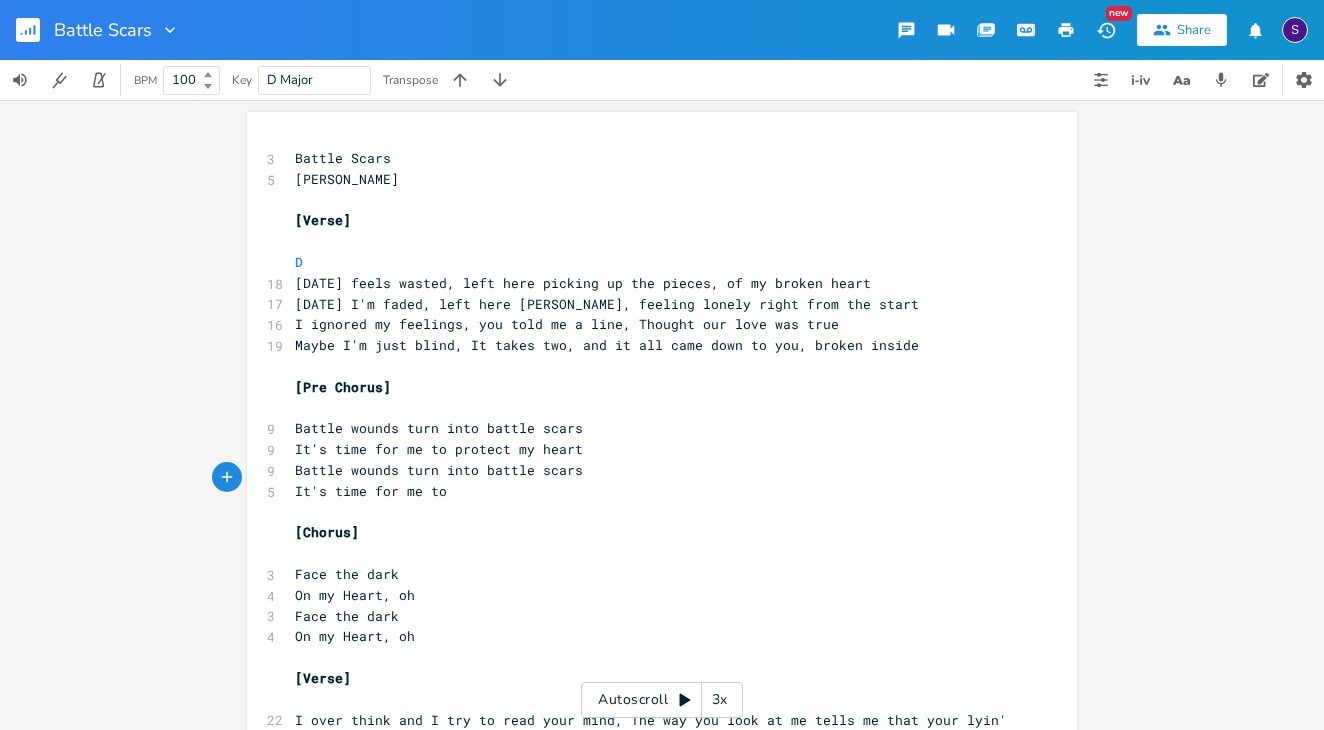 type on "P" 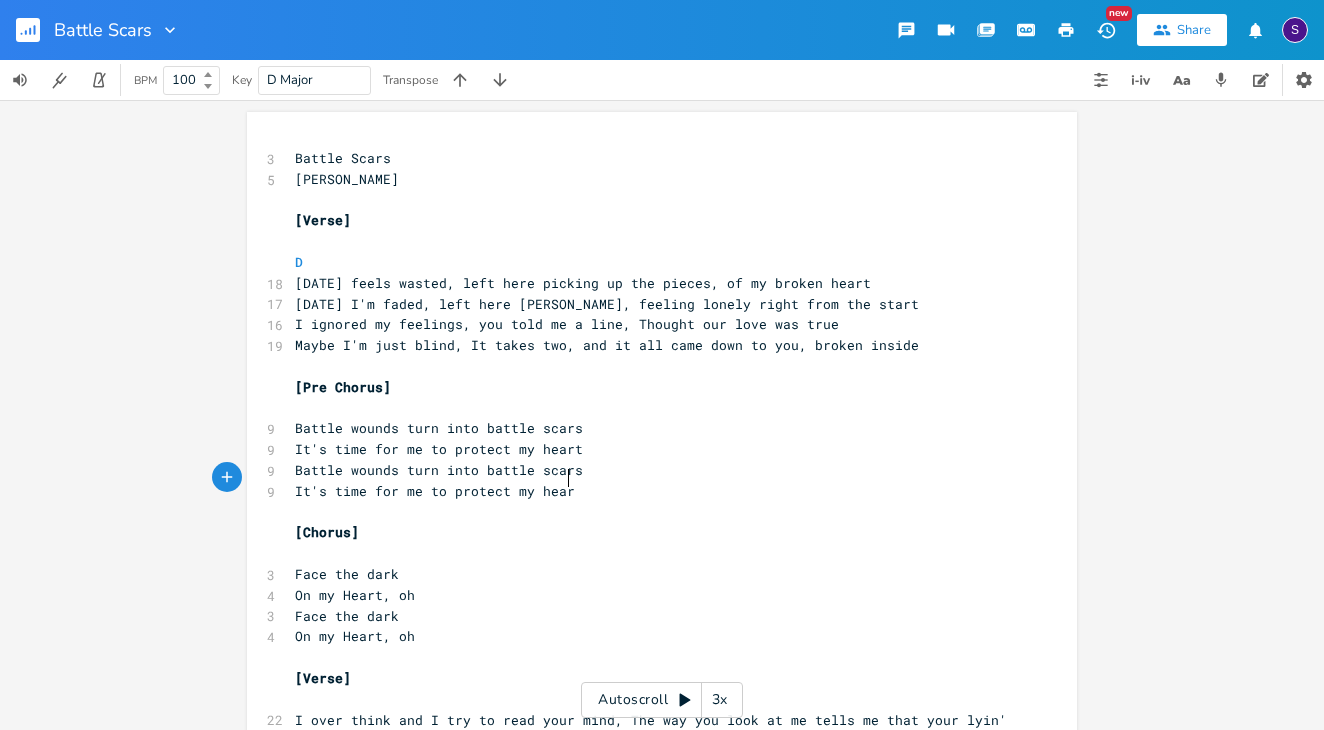 type on "protect my heart" 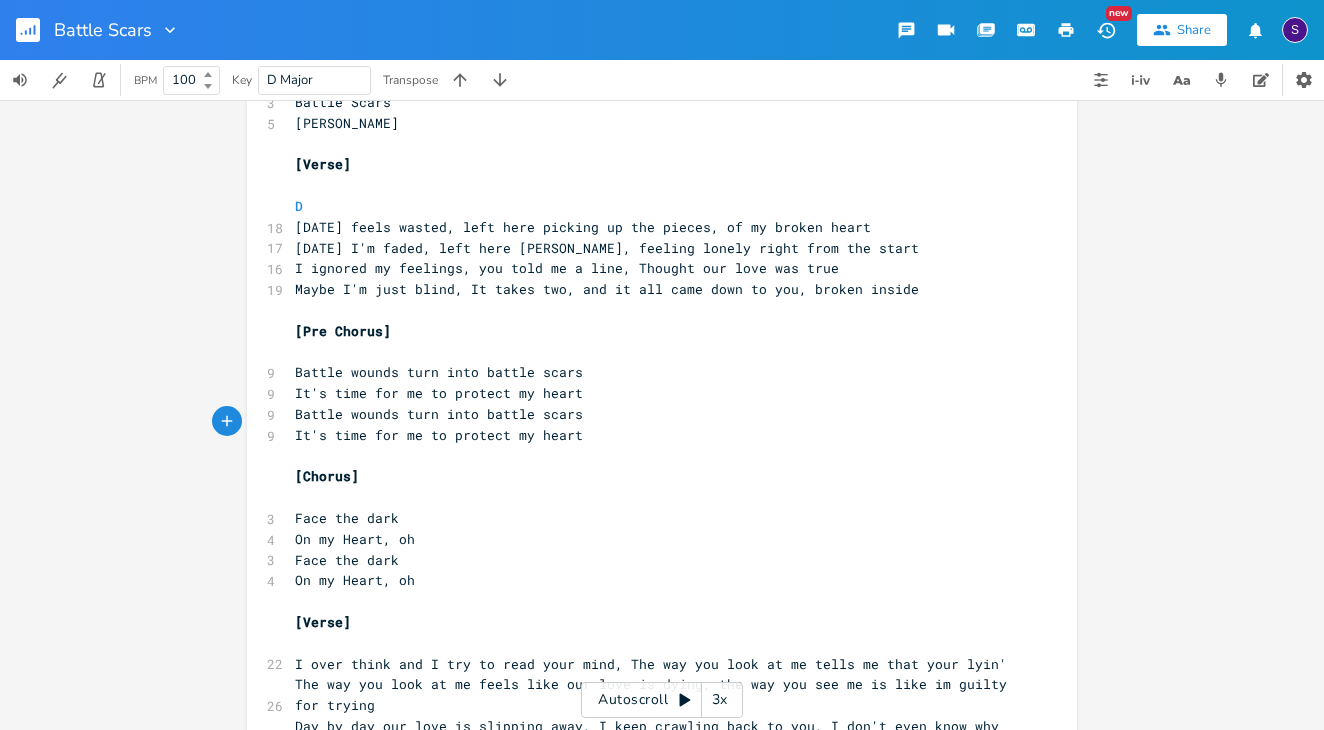 scroll, scrollTop: 64, scrollLeft: 0, axis: vertical 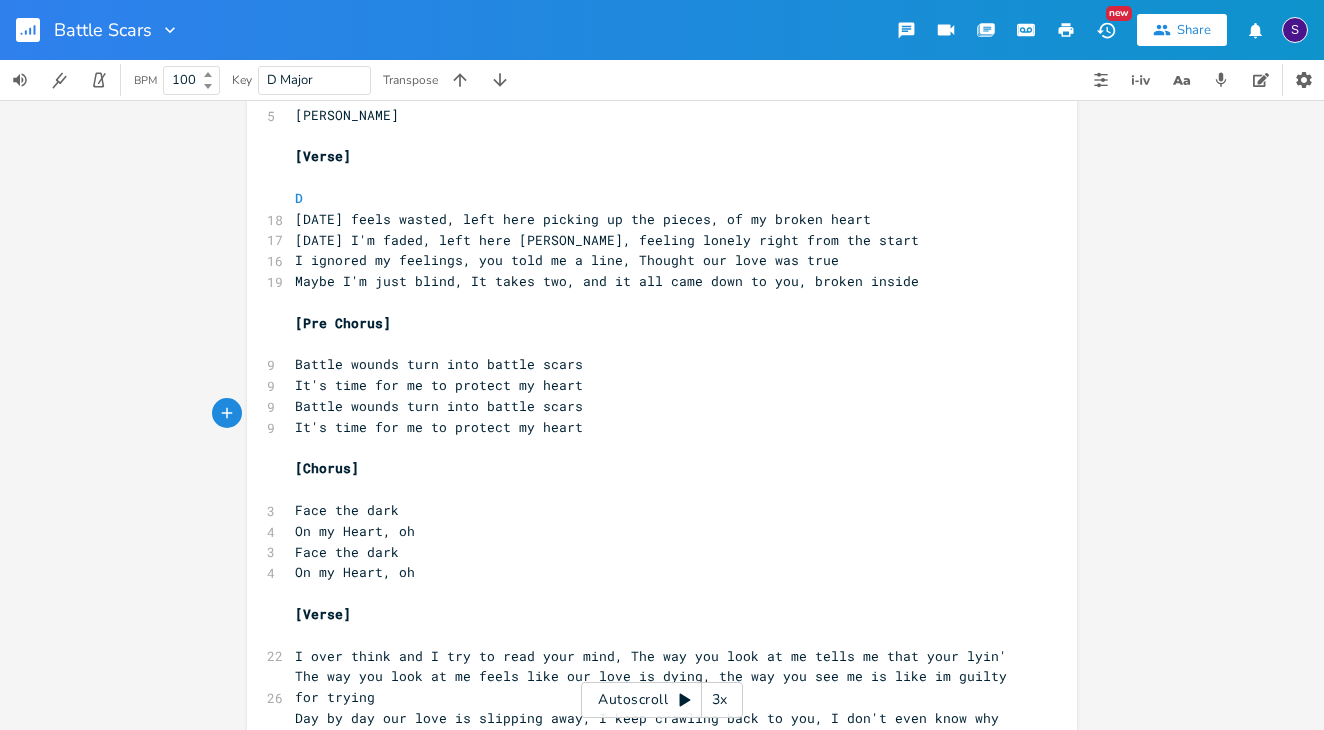 type 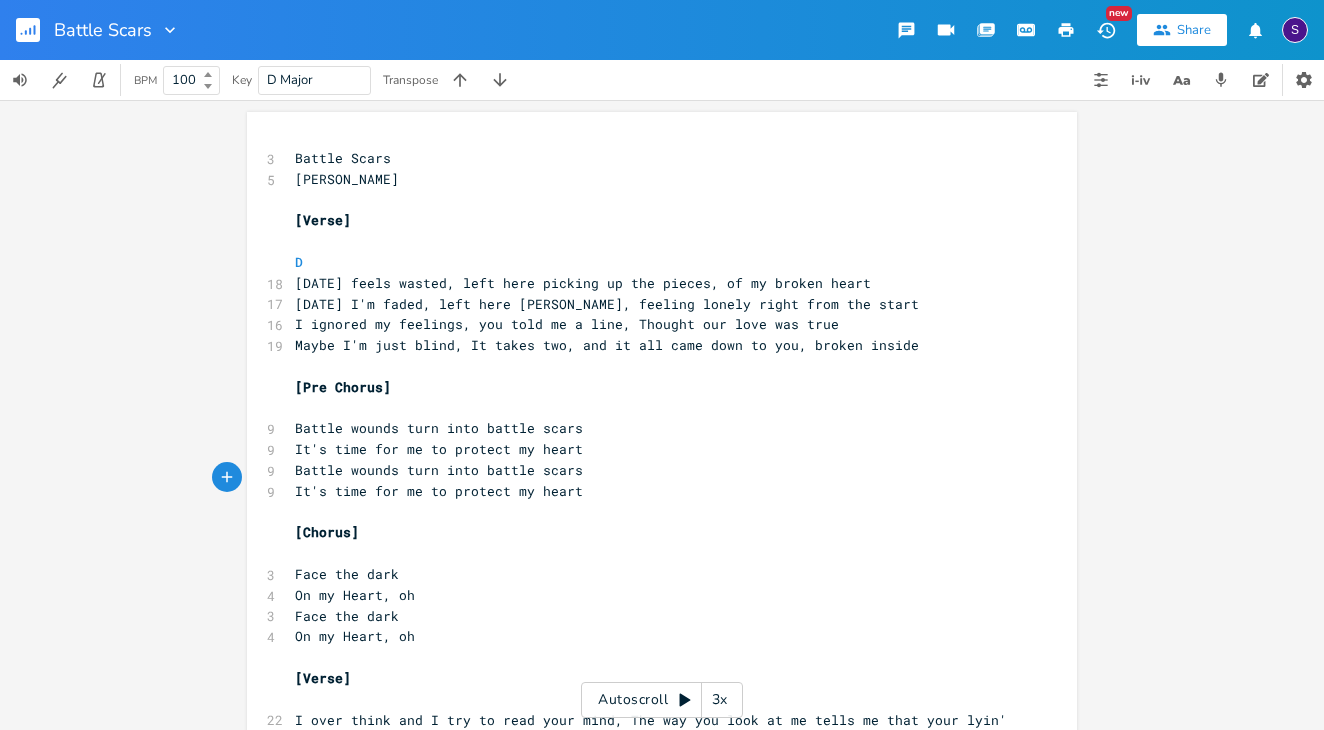 scroll, scrollTop: 0, scrollLeft: 0, axis: both 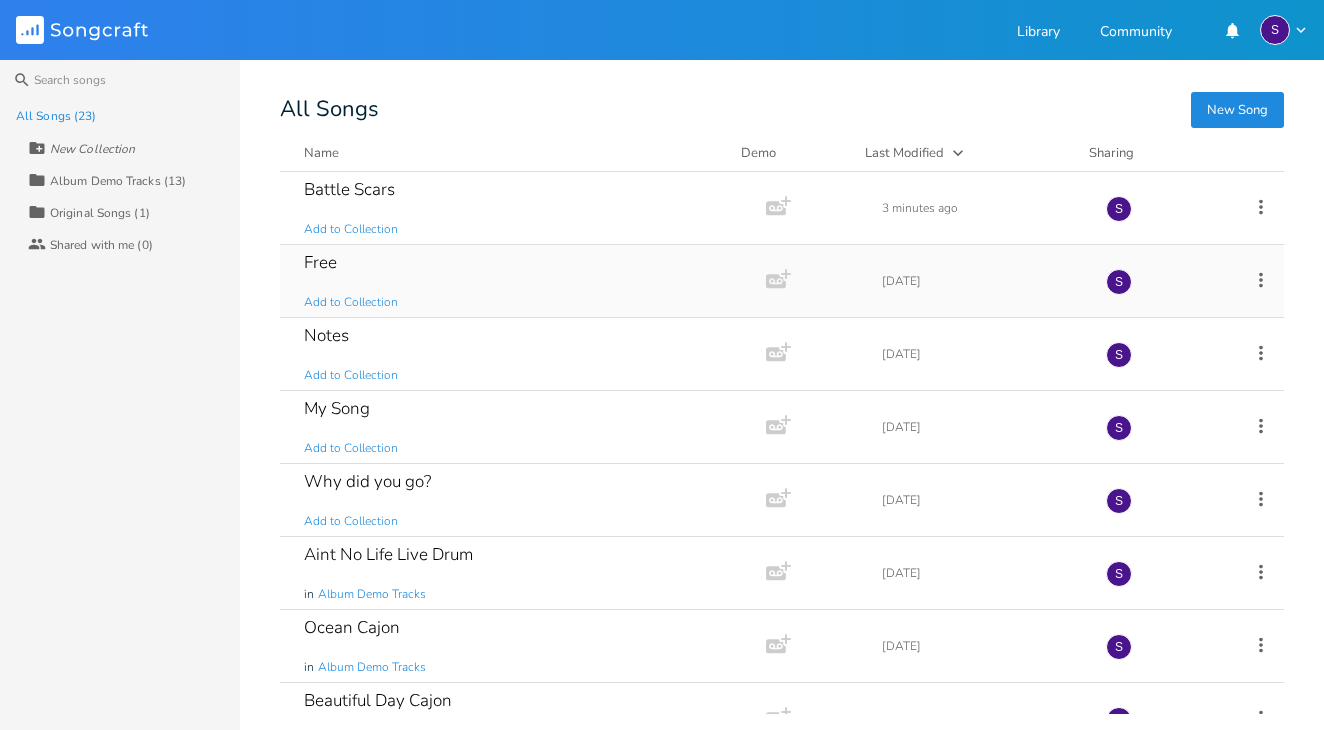 click on "Free Add to Collection" at bounding box center (519, 281) 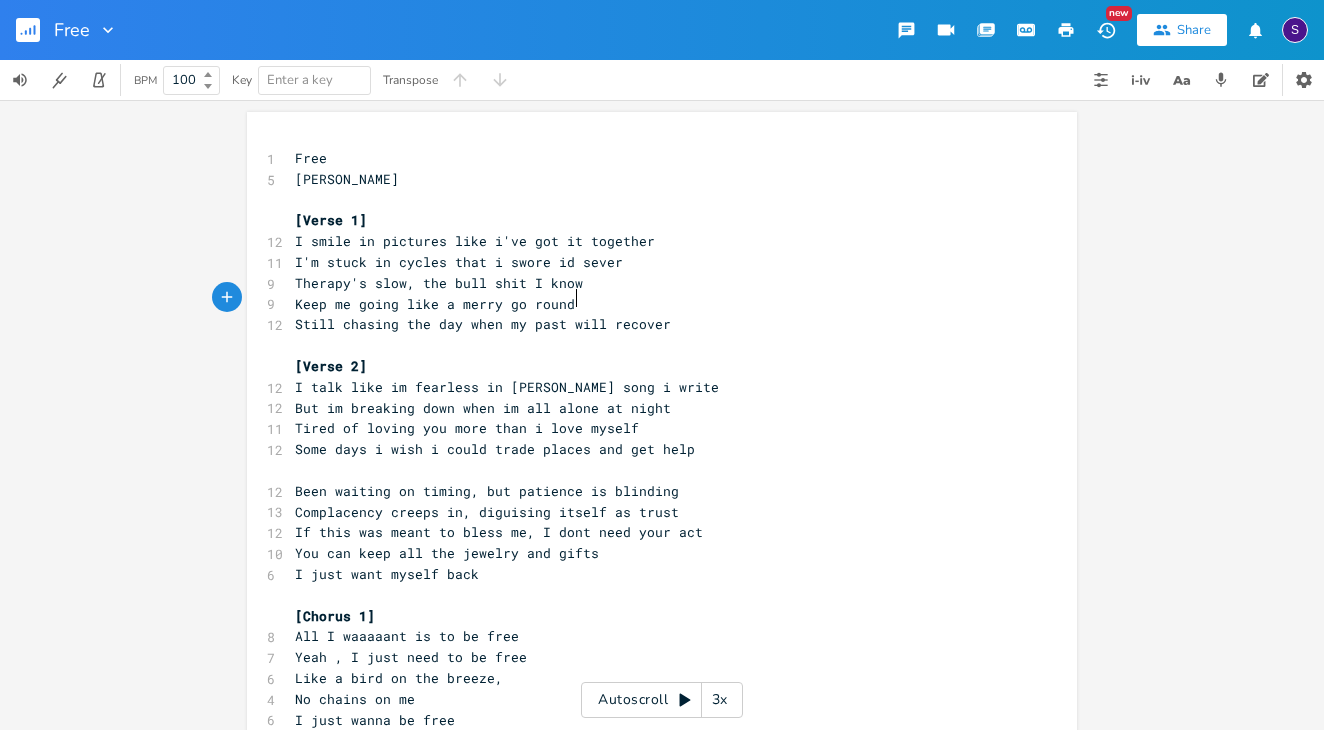 click on "Keep me going like a merry go round" at bounding box center [652, 304] 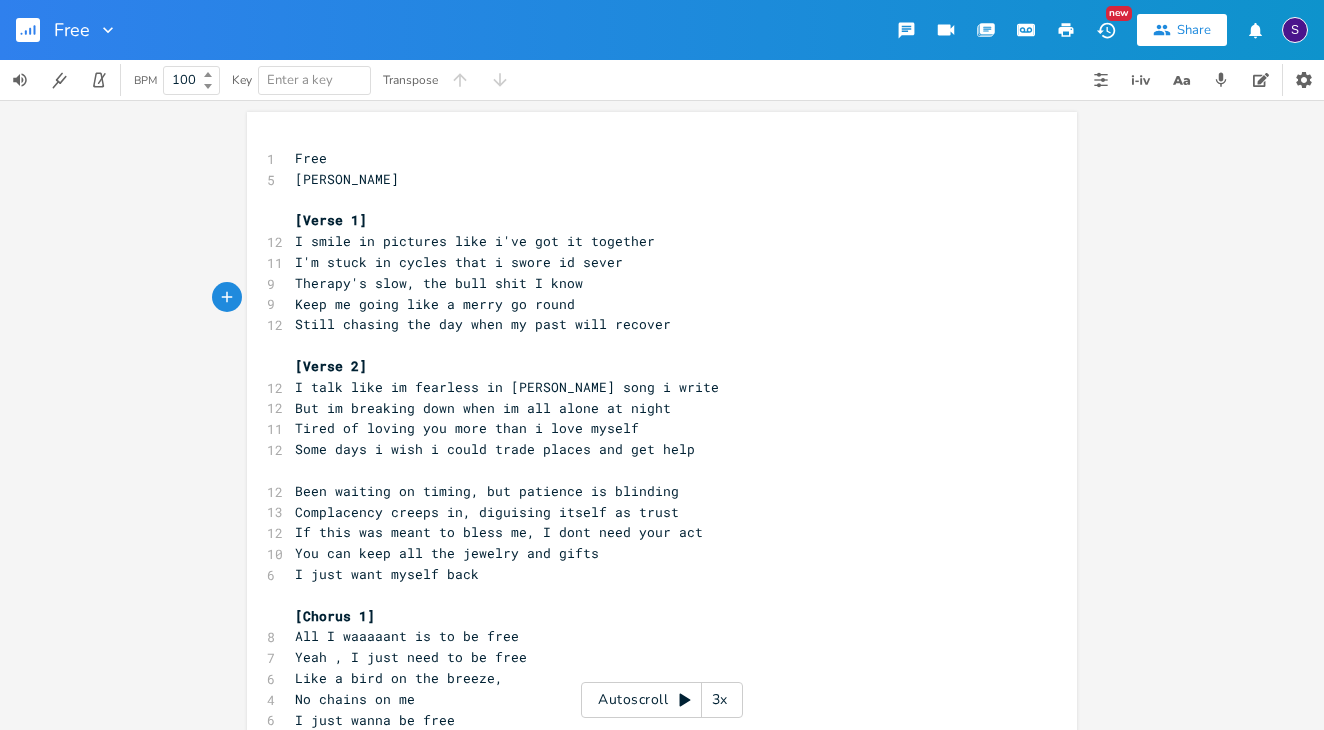 scroll, scrollTop: 17, scrollLeft: 0, axis: vertical 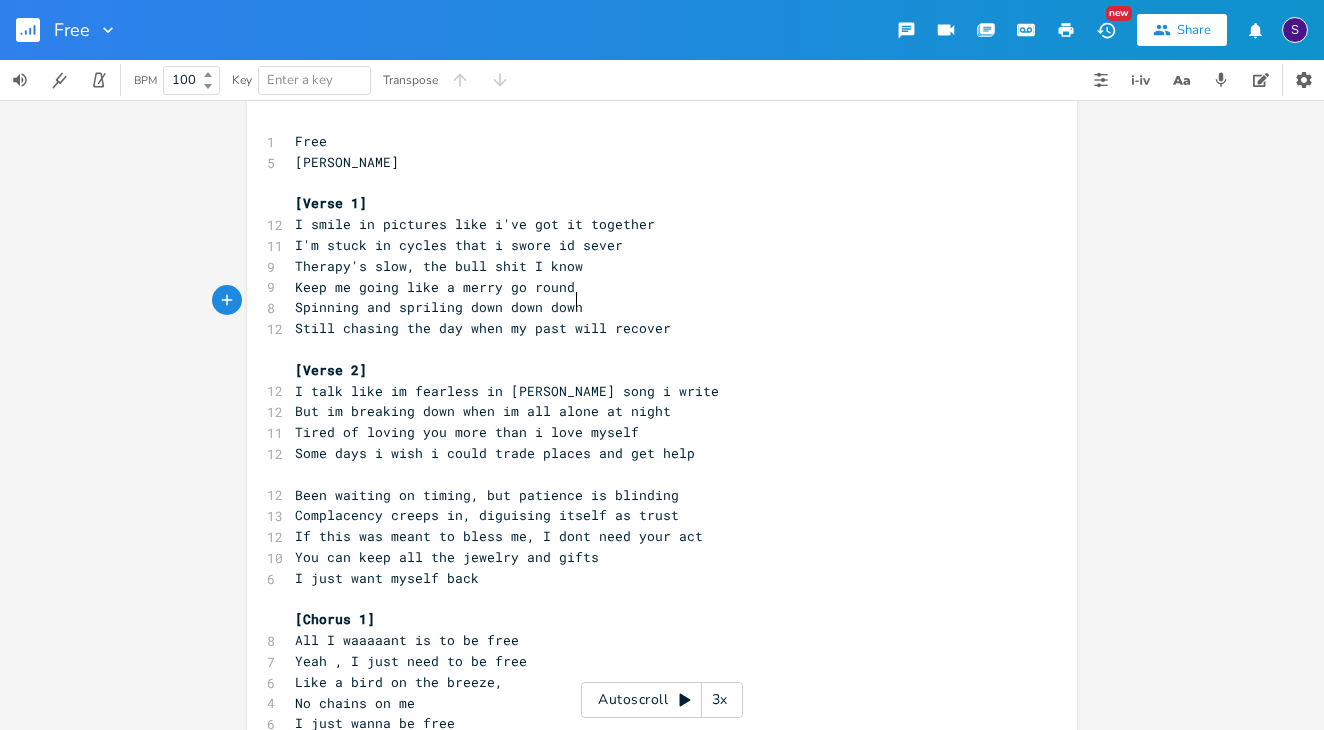 type on "Spinning and spriling down down down" 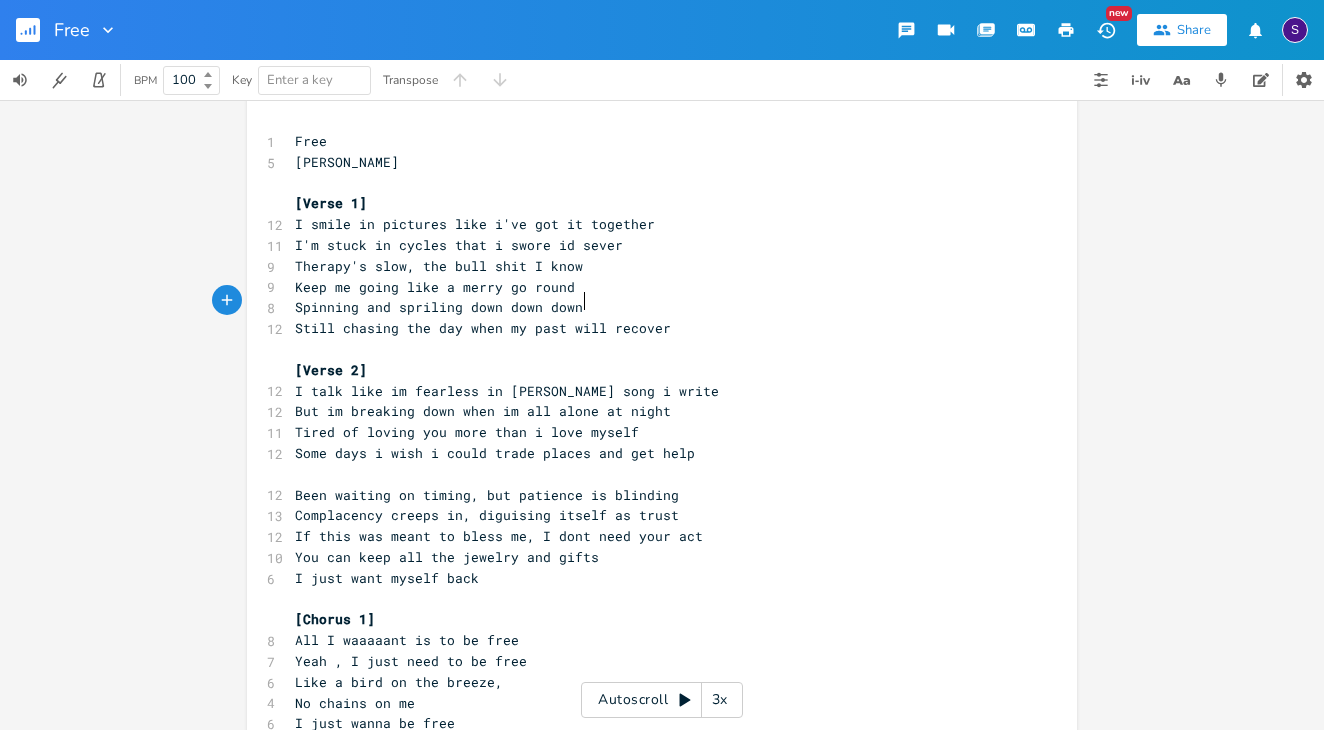 scroll, scrollTop: 0, scrollLeft: 199, axis: horizontal 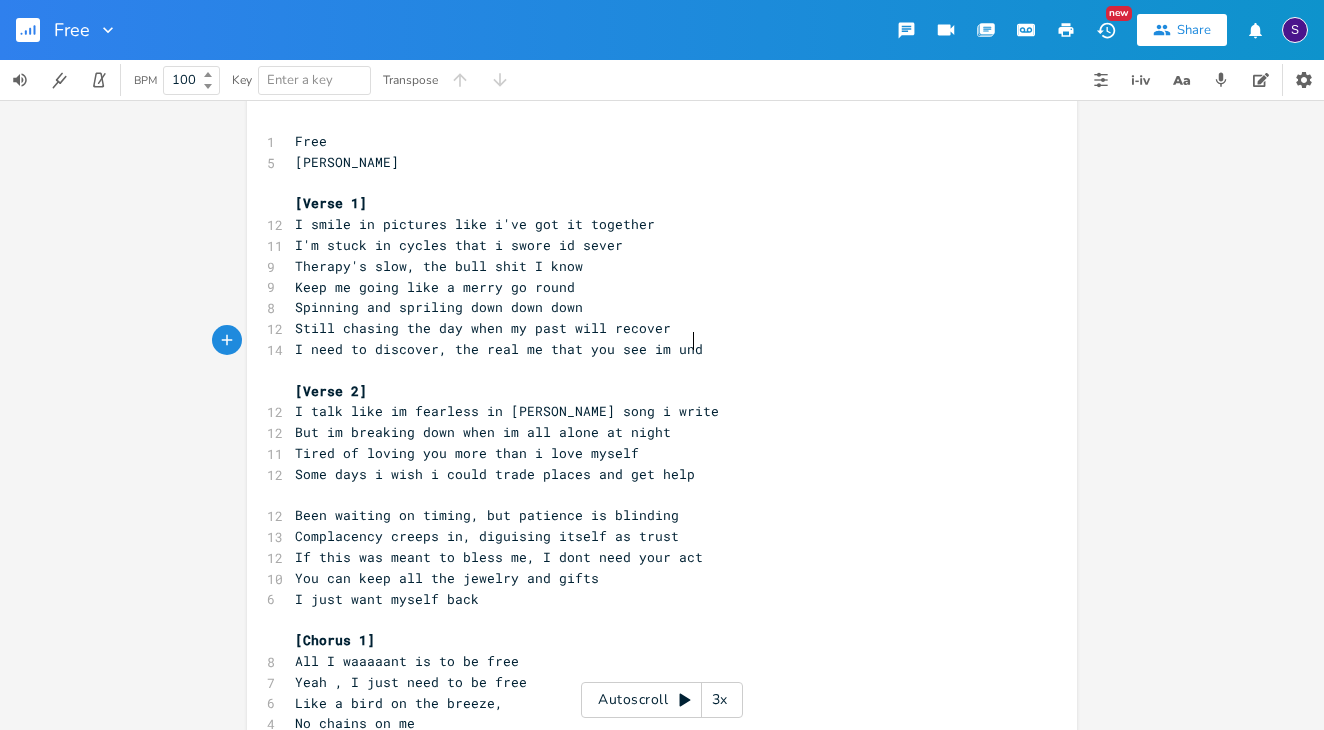 type on "I need to discover, the real me that you see im under" 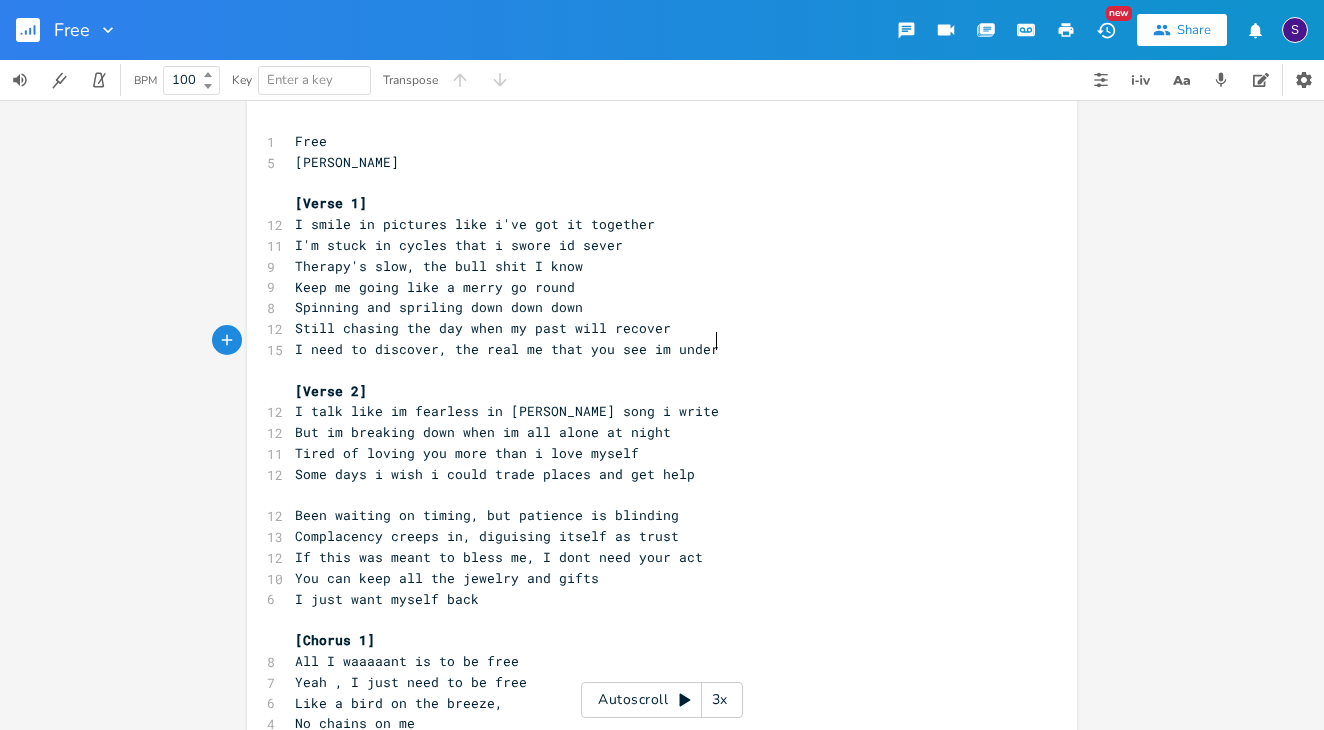scroll, scrollTop: 0, scrollLeft: 260, axis: horizontal 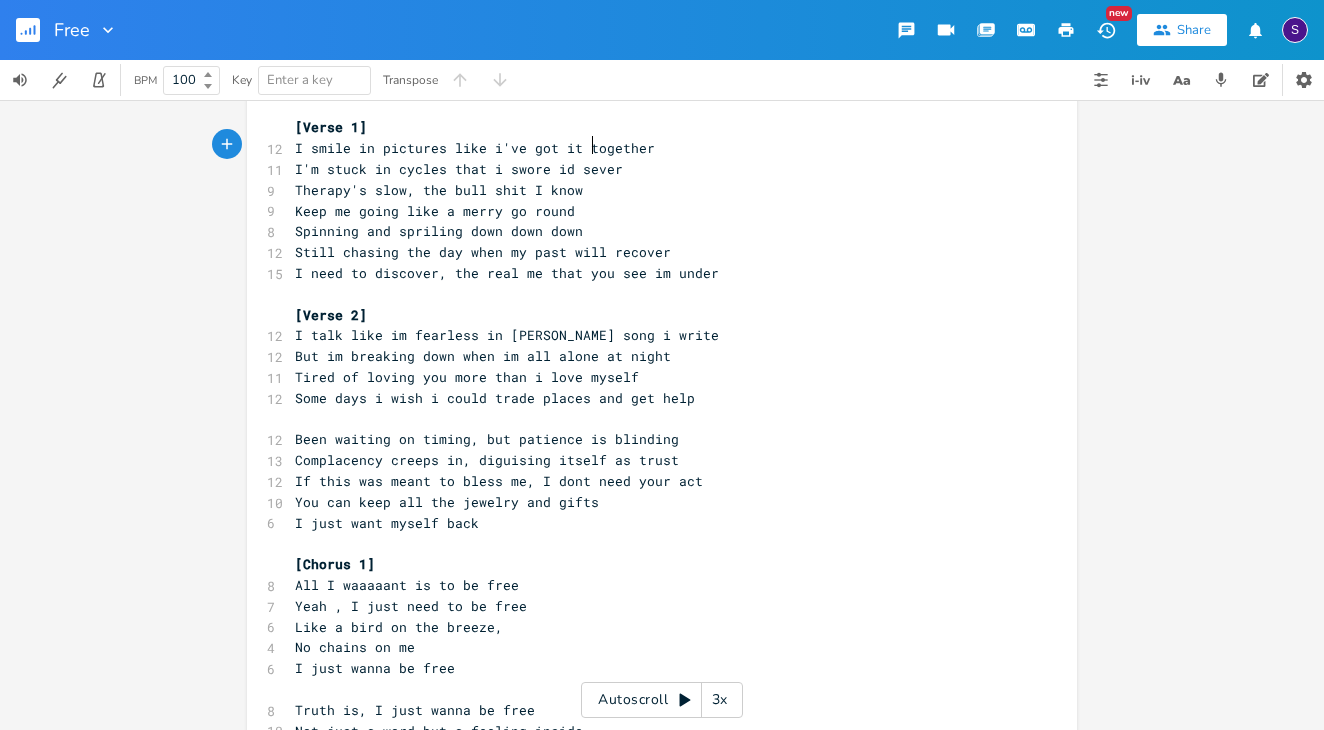 click on "I smile in pictures like i've got it together" at bounding box center [475, 148] 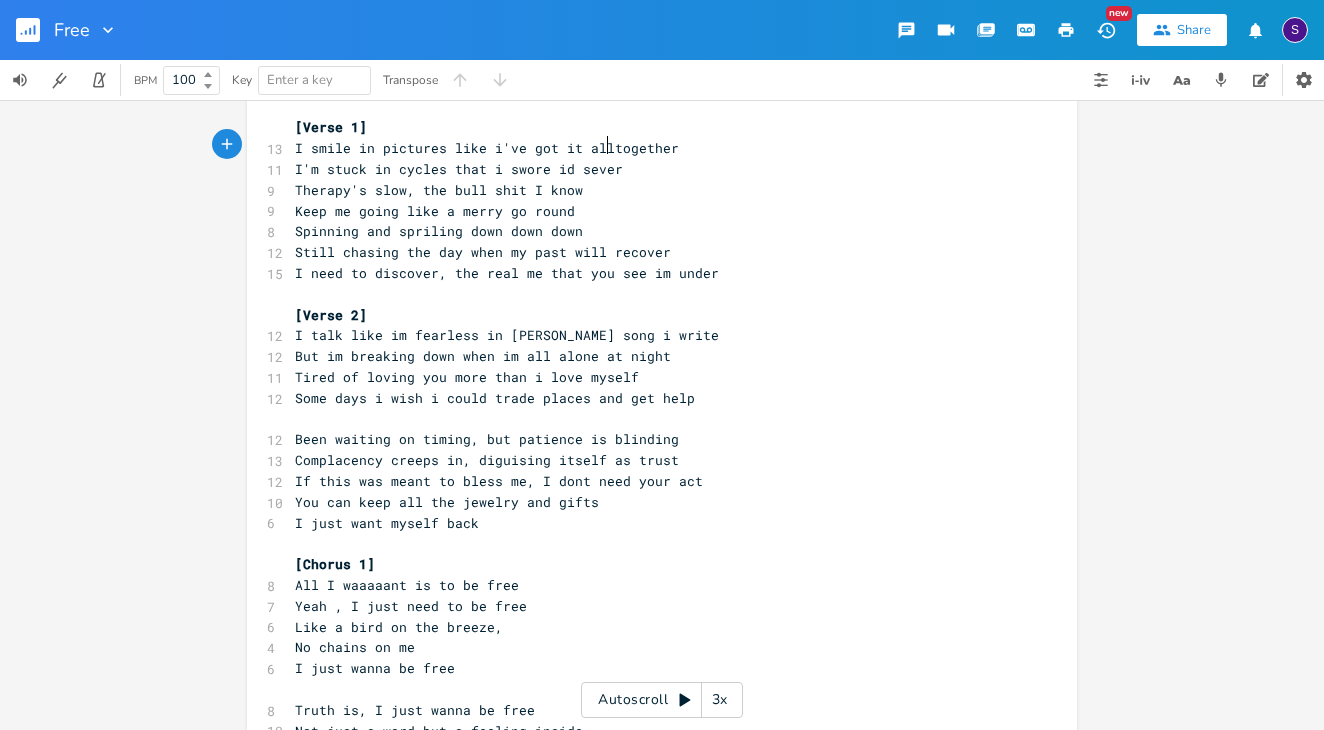 scroll, scrollTop: 0, scrollLeft: 14, axis: horizontal 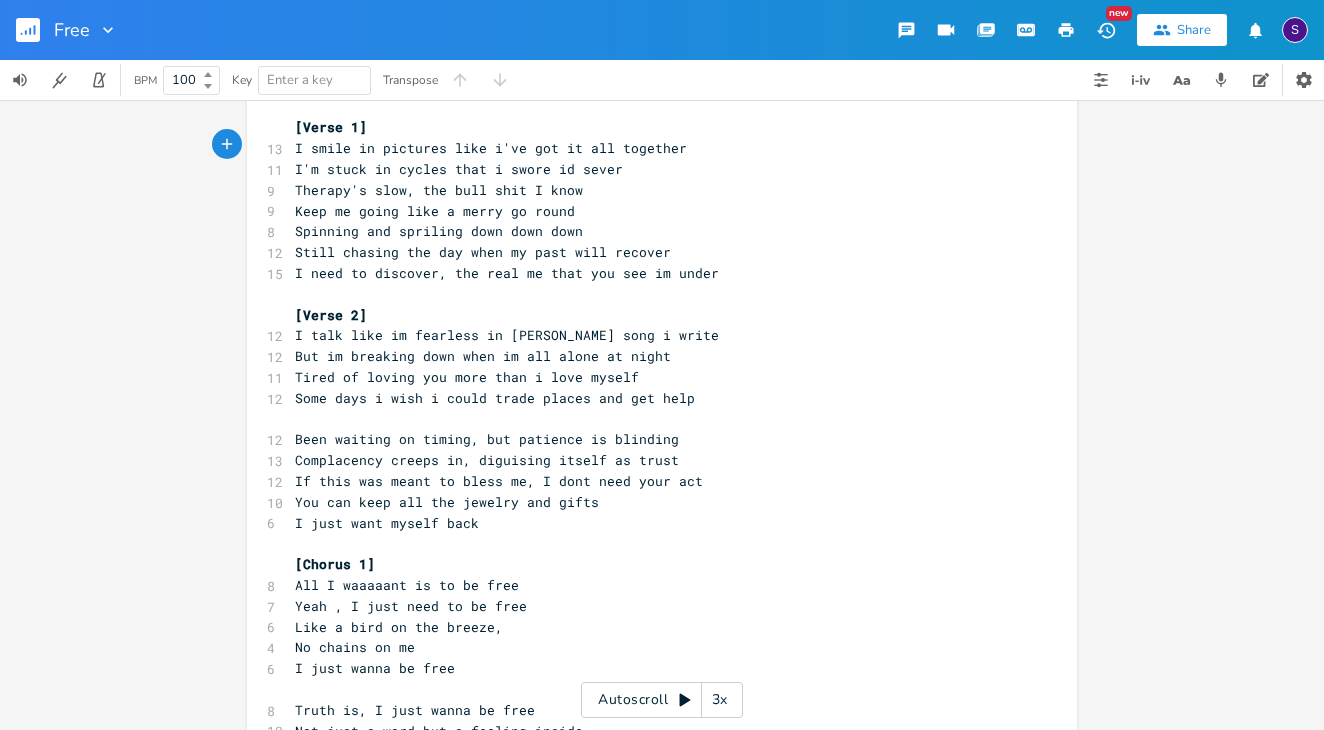 type 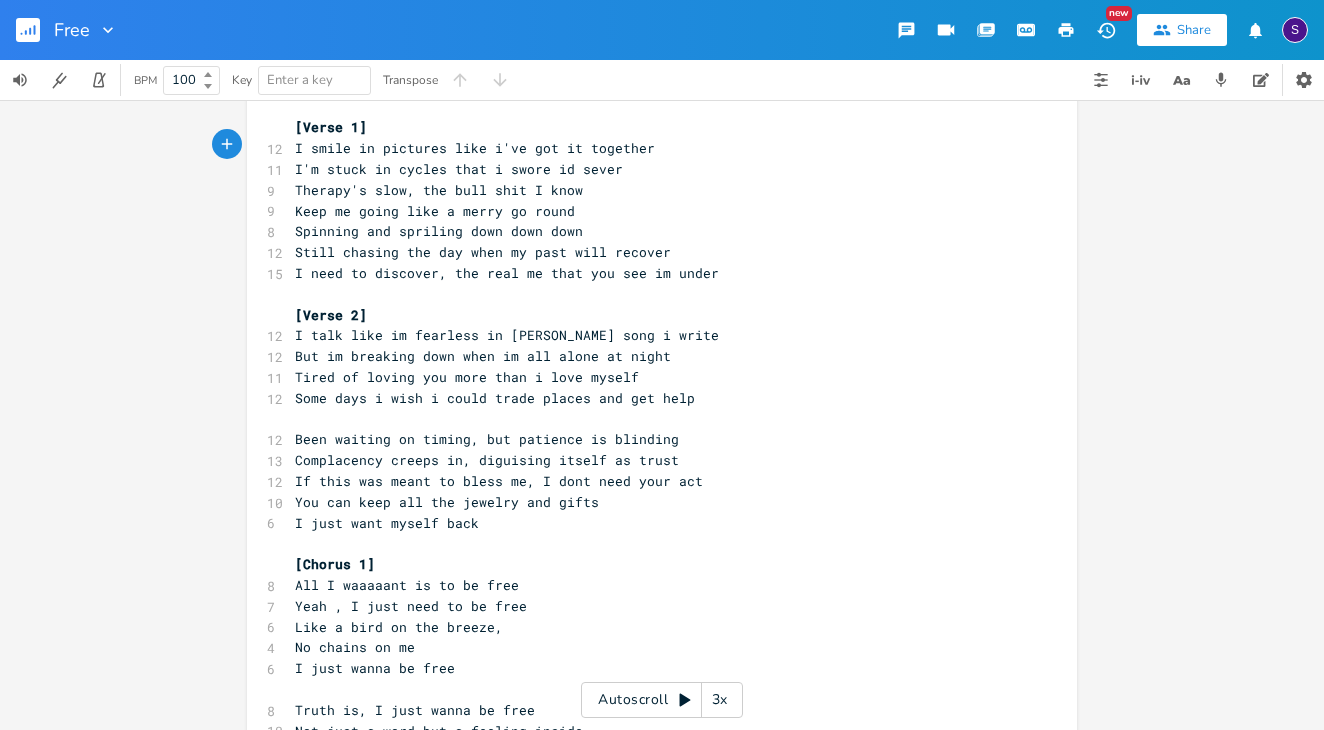 click 